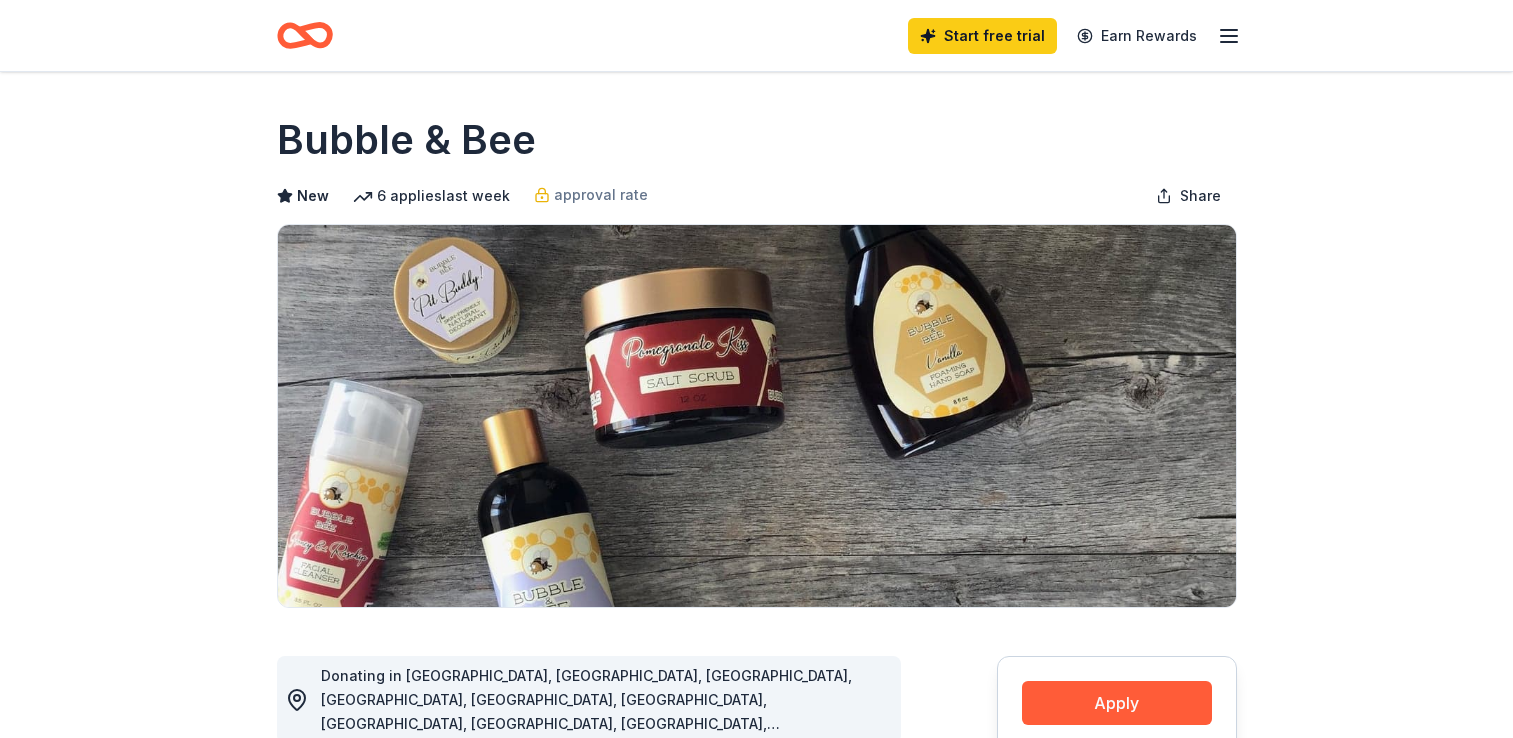 scroll, scrollTop: 0, scrollLeft: 0, axis: both 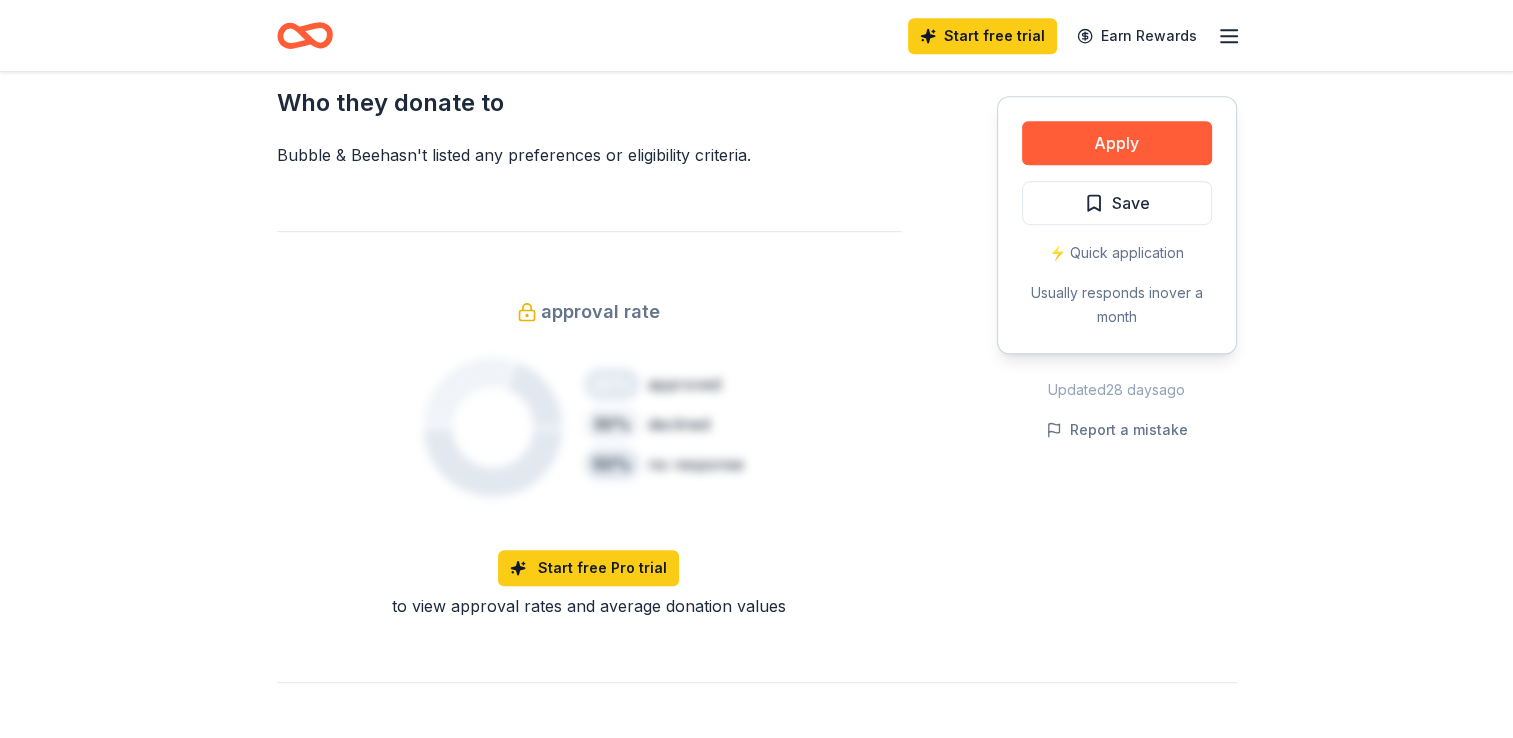 click on "Apply Save ⚡️ Quick application Usually responds in  over a month" at bounding box center [1117, 225] 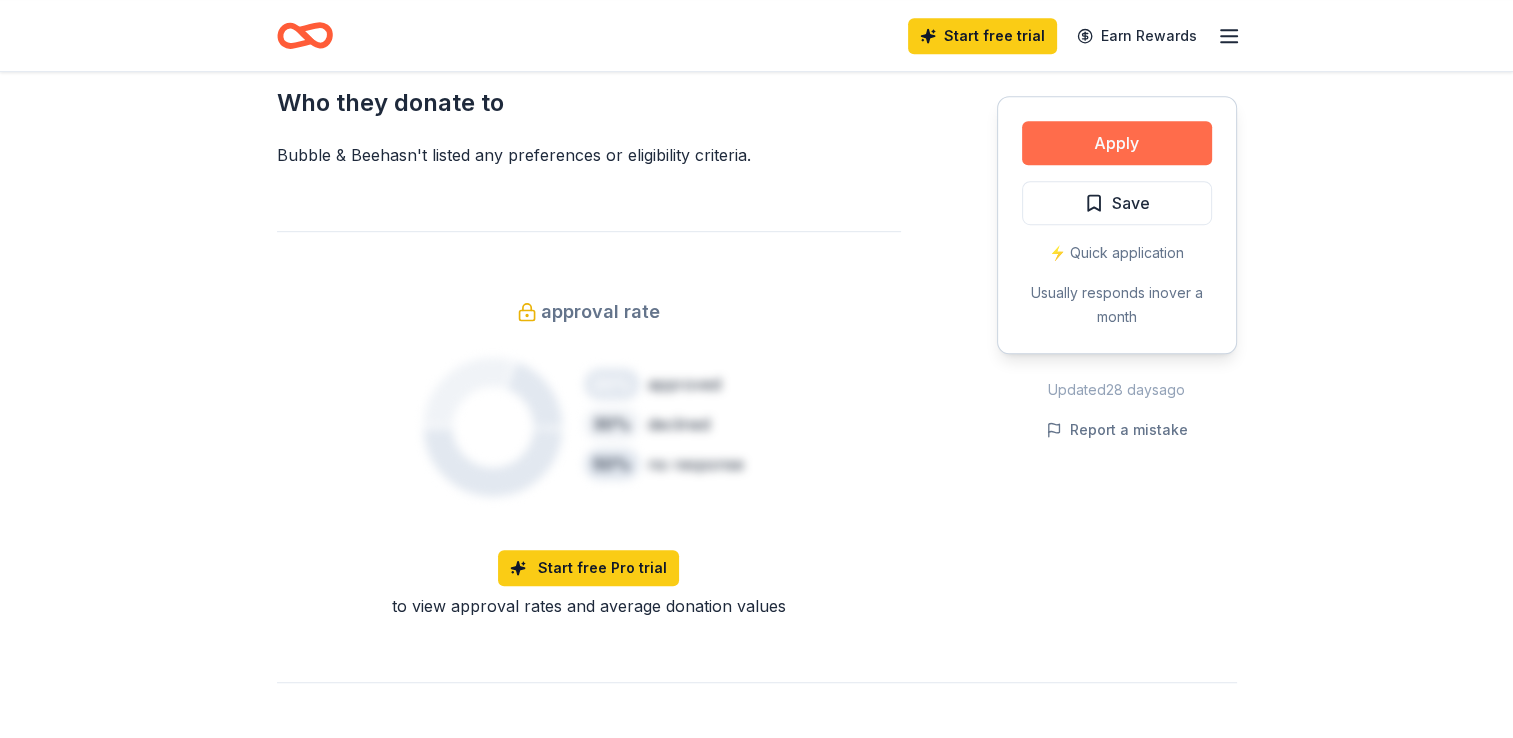 click on "Apply" at bounding box center (1117, 143) 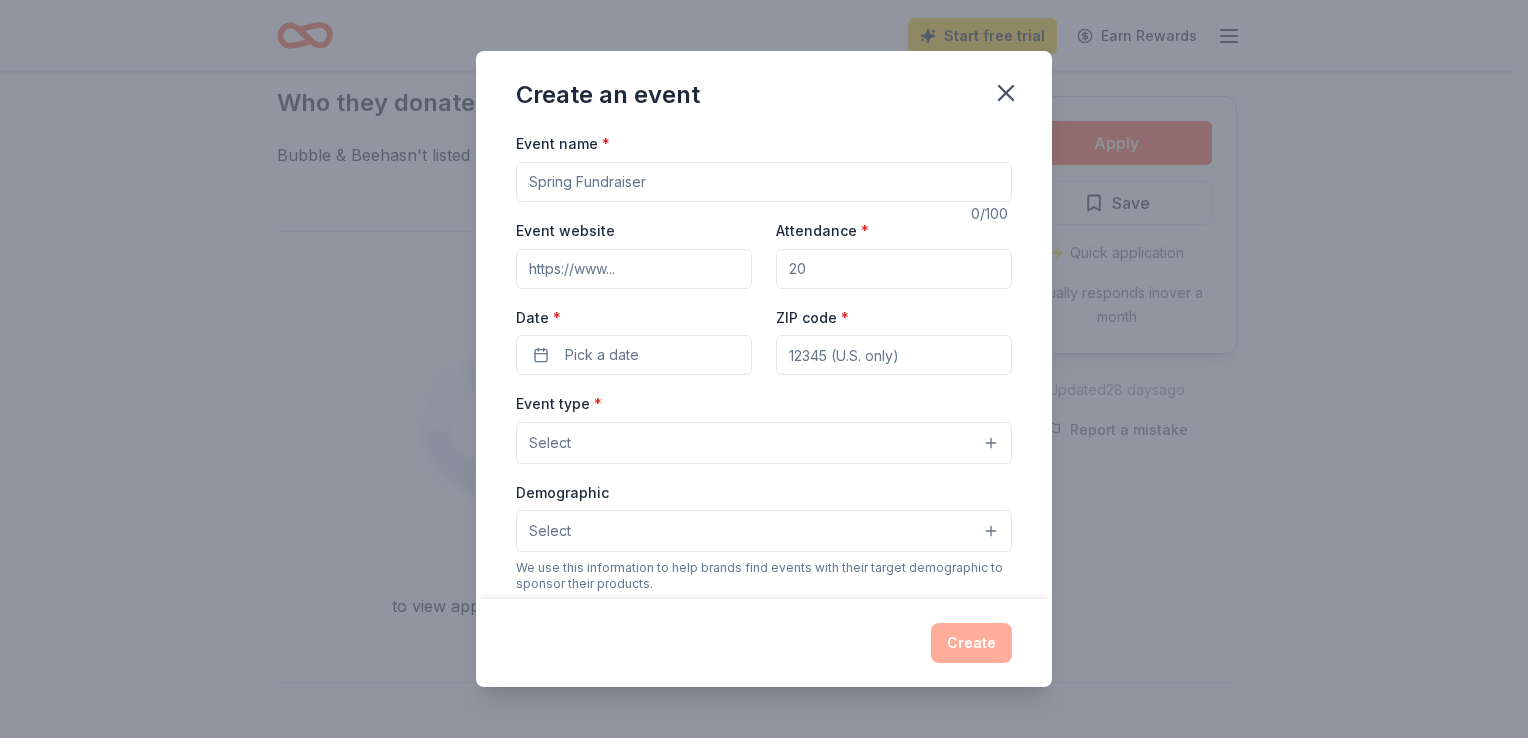 click on "Attendance *" at bounding box center (894, 269) 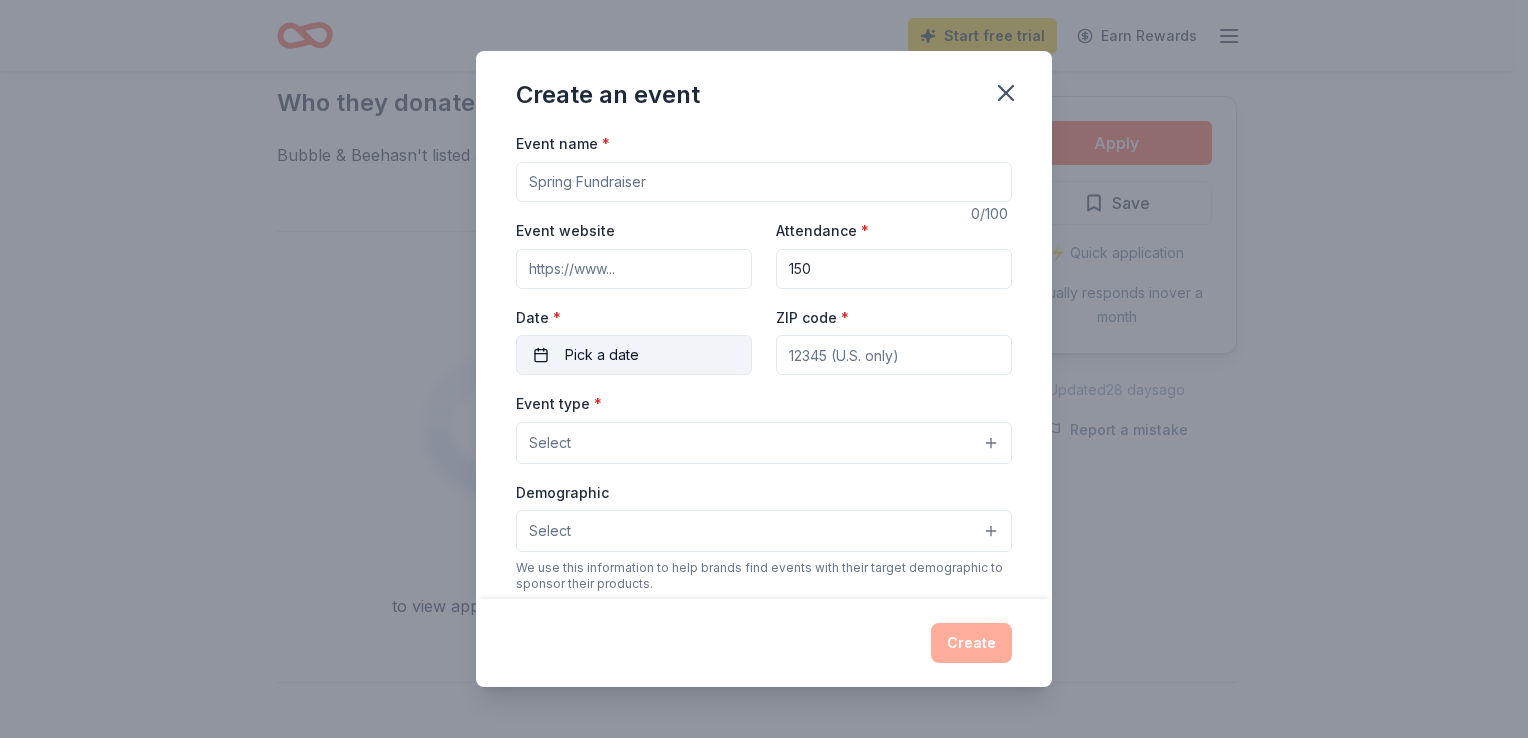 type on "150" 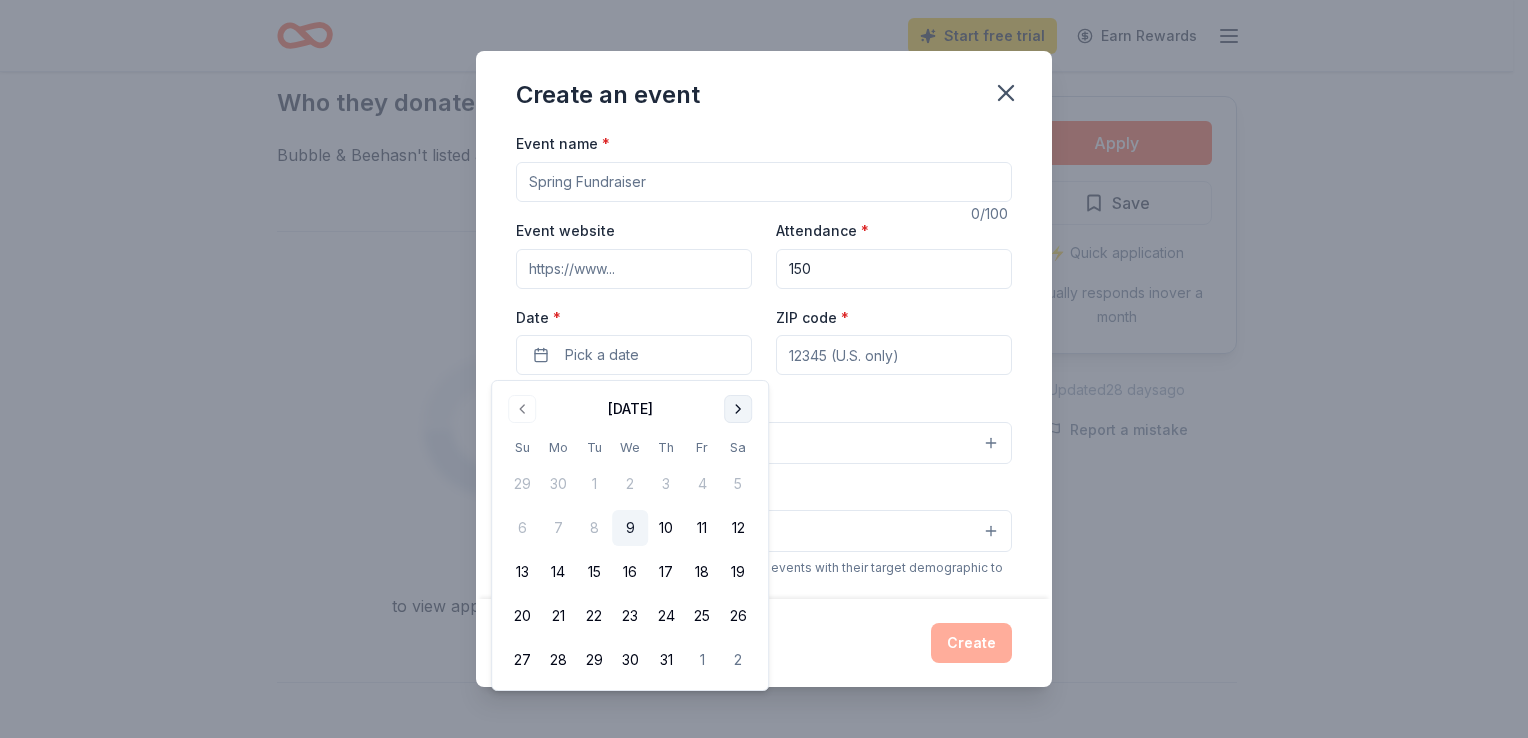 click at bounding box center (738, 409) 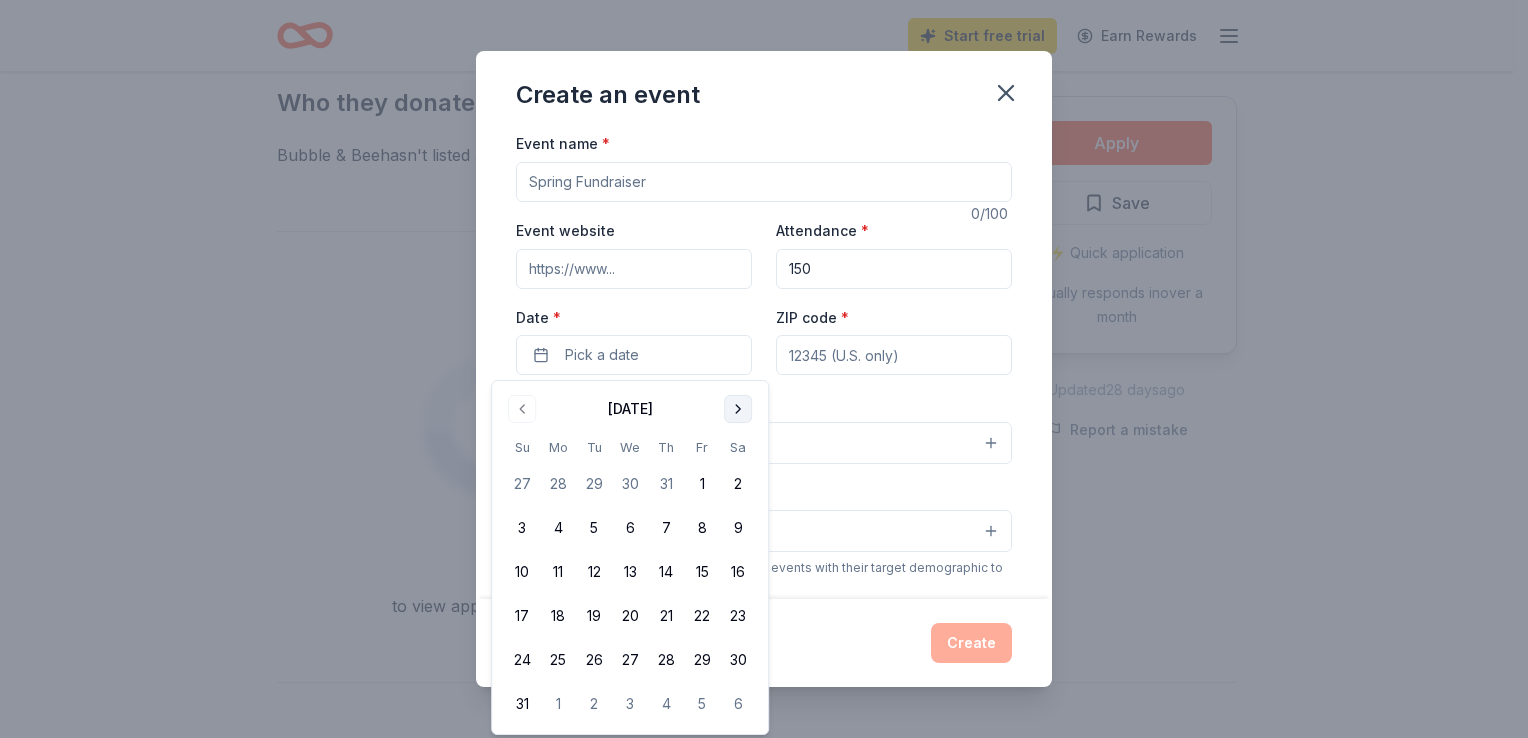 click at bounding box center [738, 409] 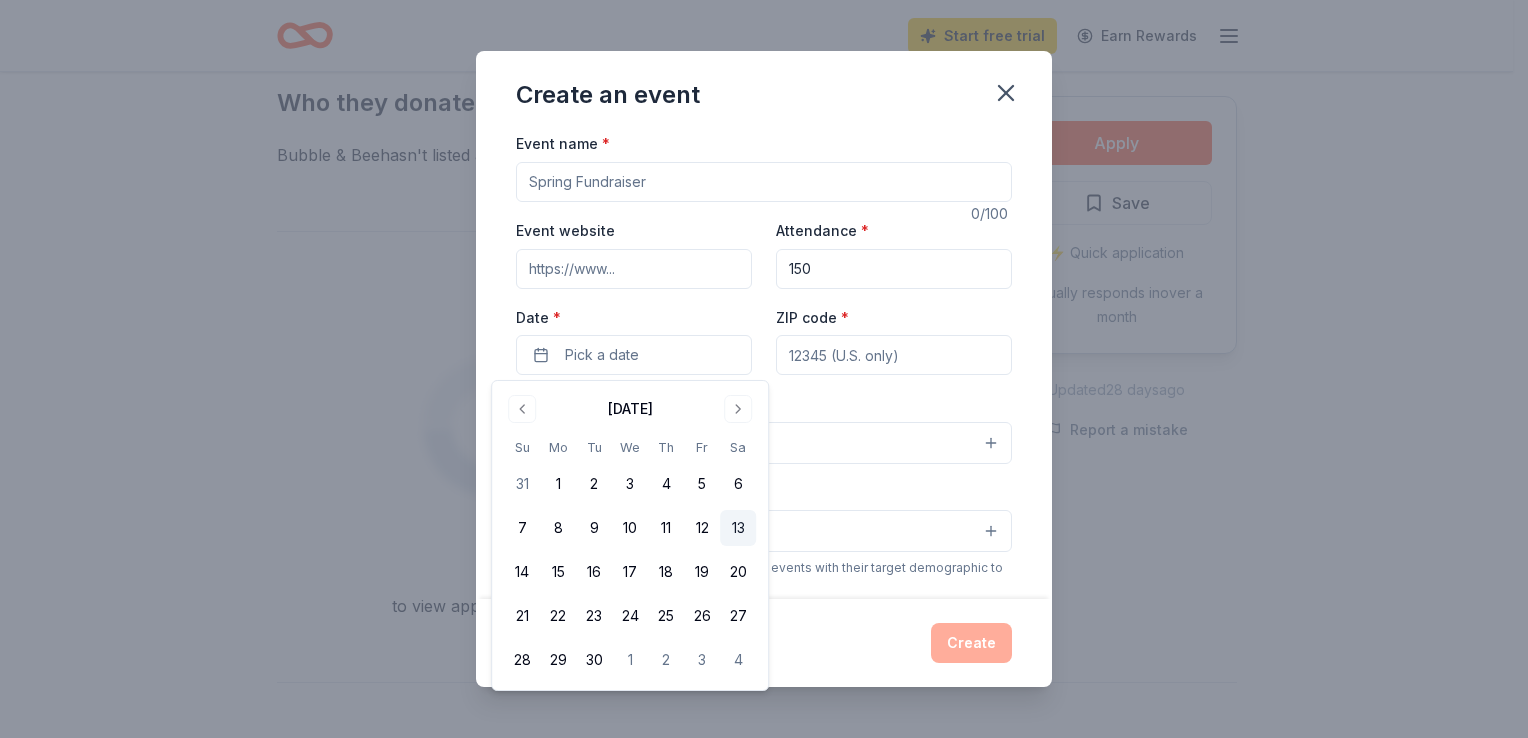 click on "13" at bounding box center [738, 528] 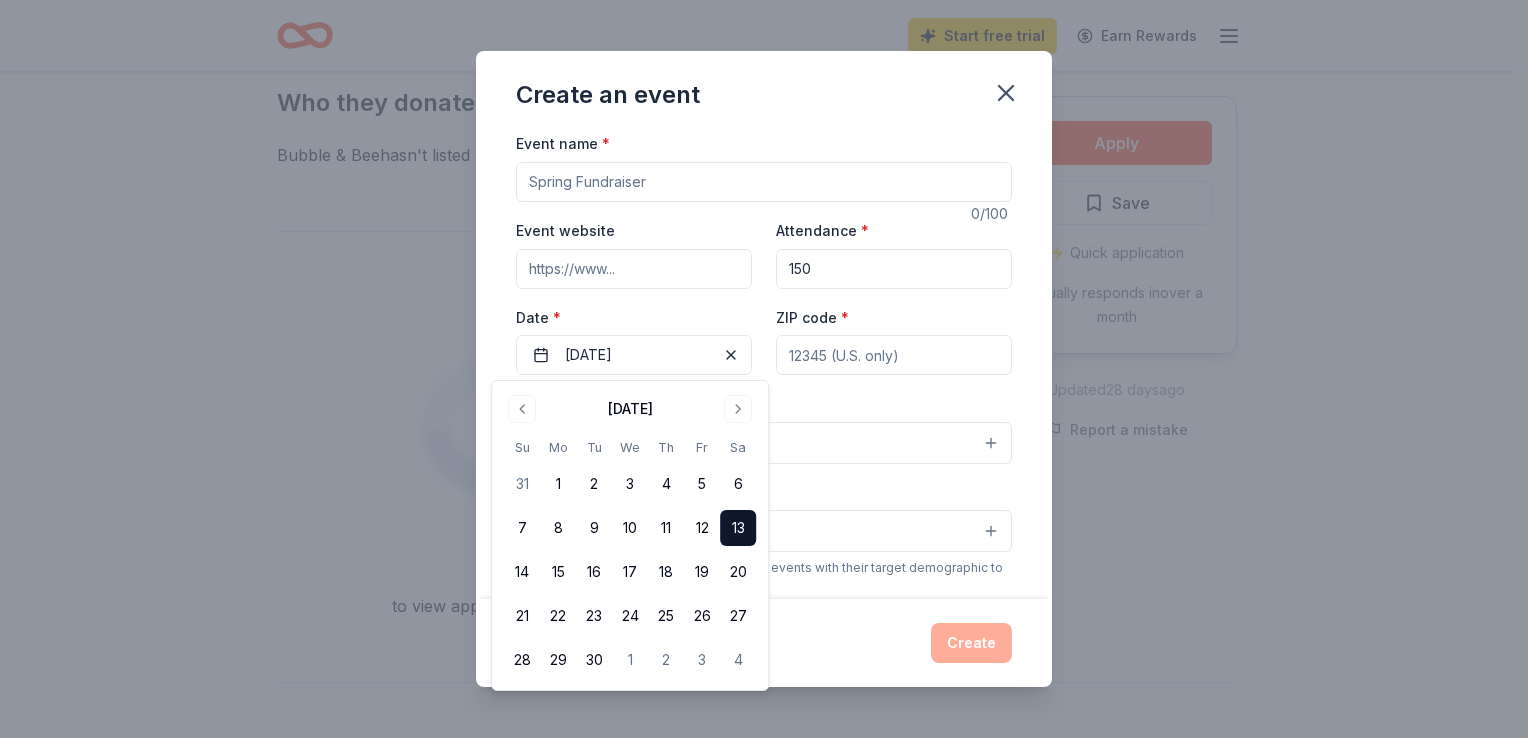 click on "ZIP code *" at bounding box center (894, 355) 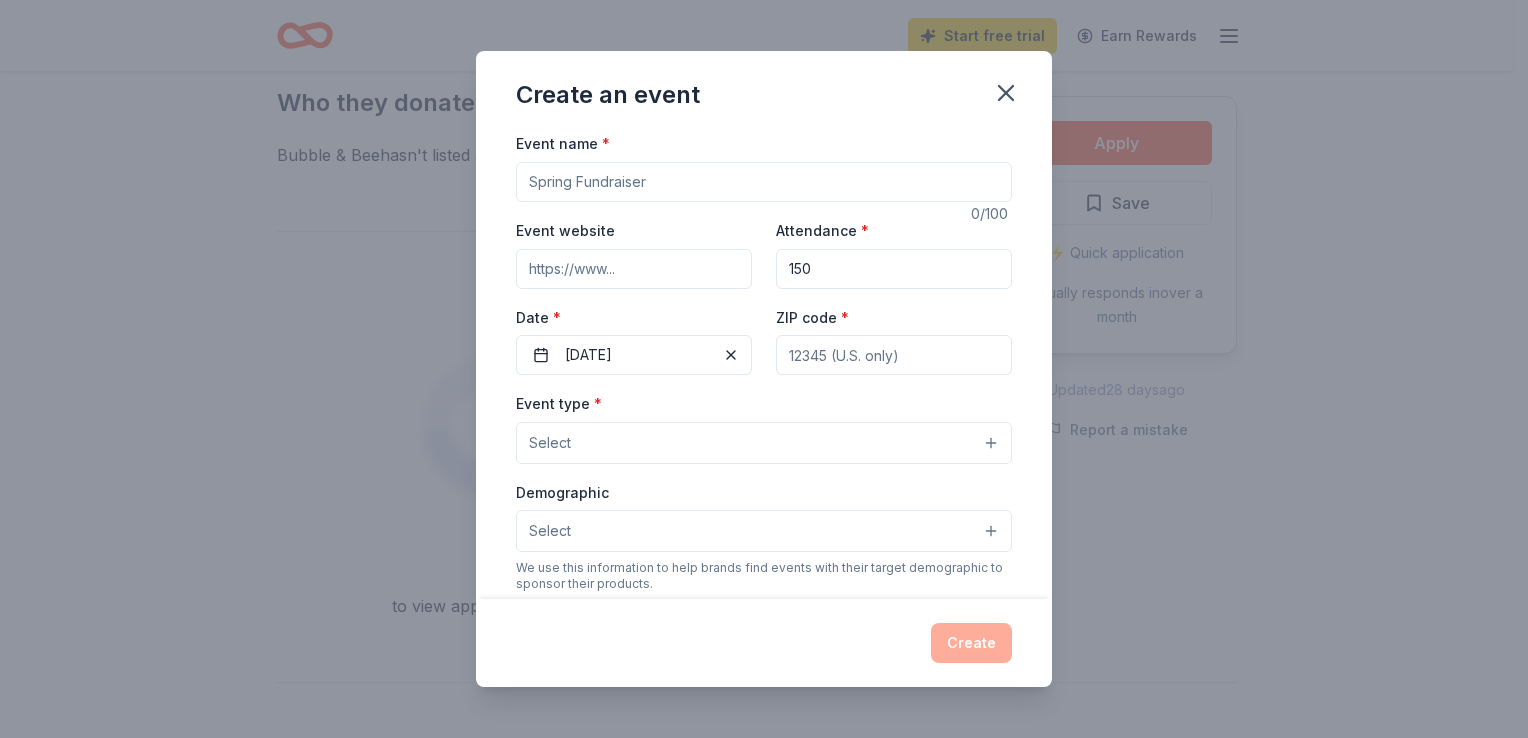 click on "ZIP code *" at bounding box center [894, 355] 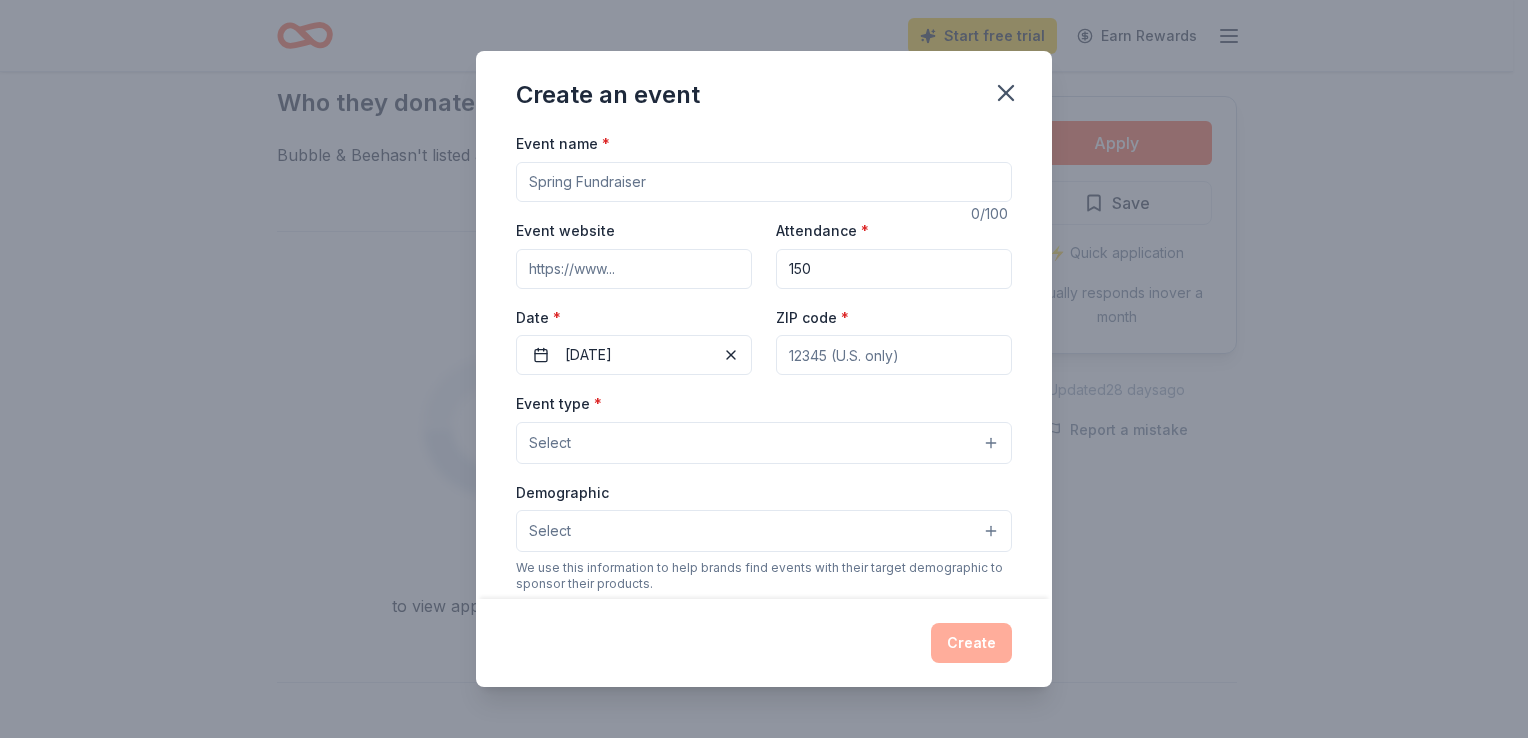 type on "15437" 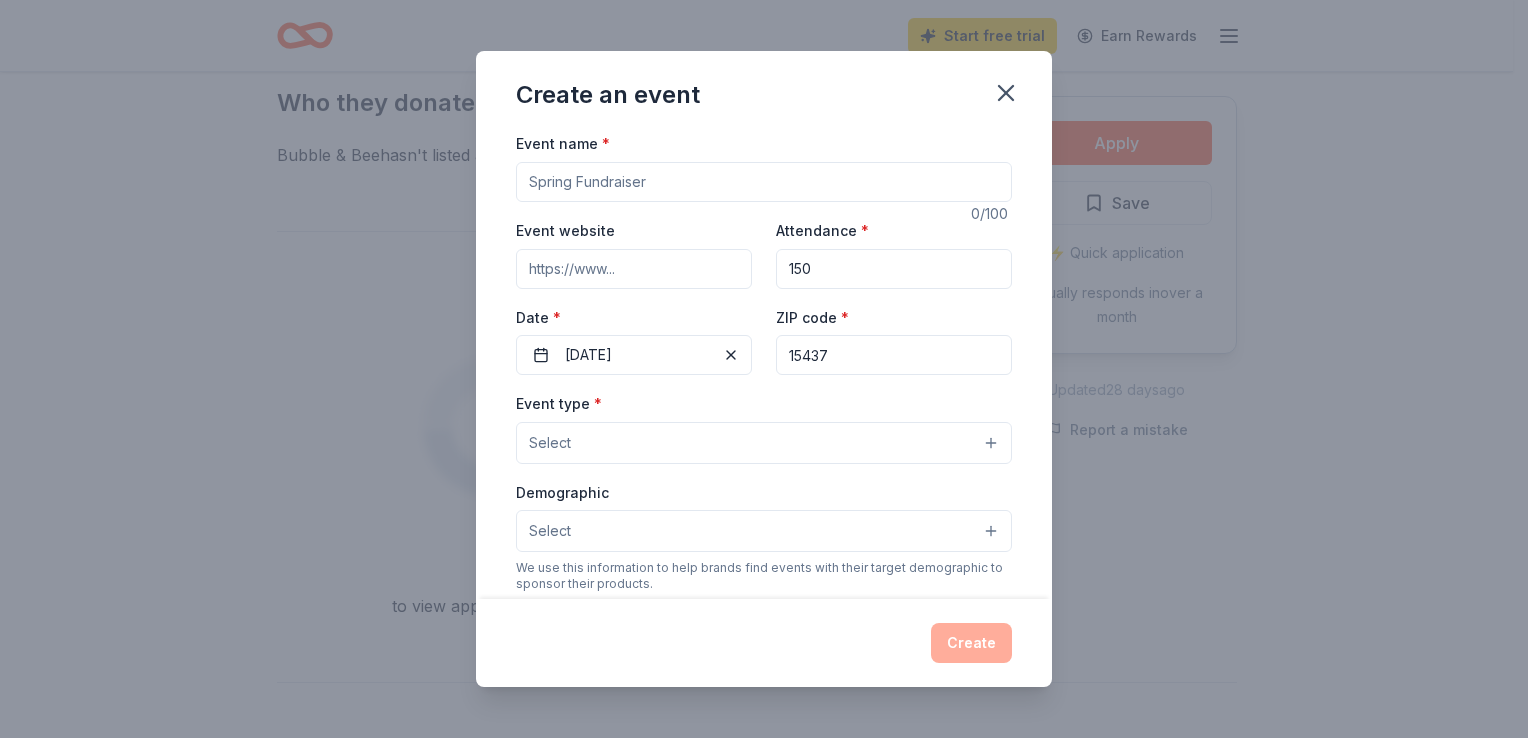type on "Night of the Races" 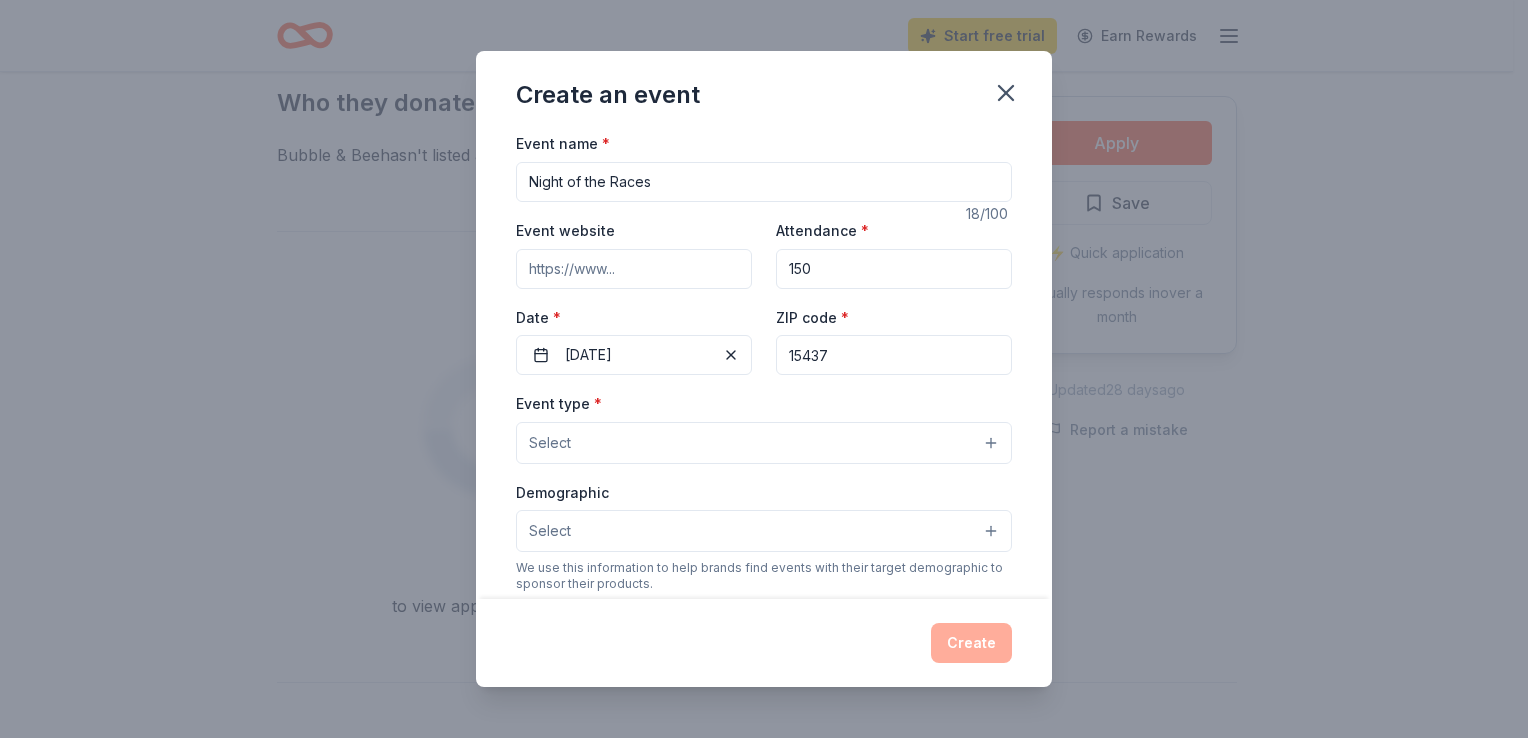 type 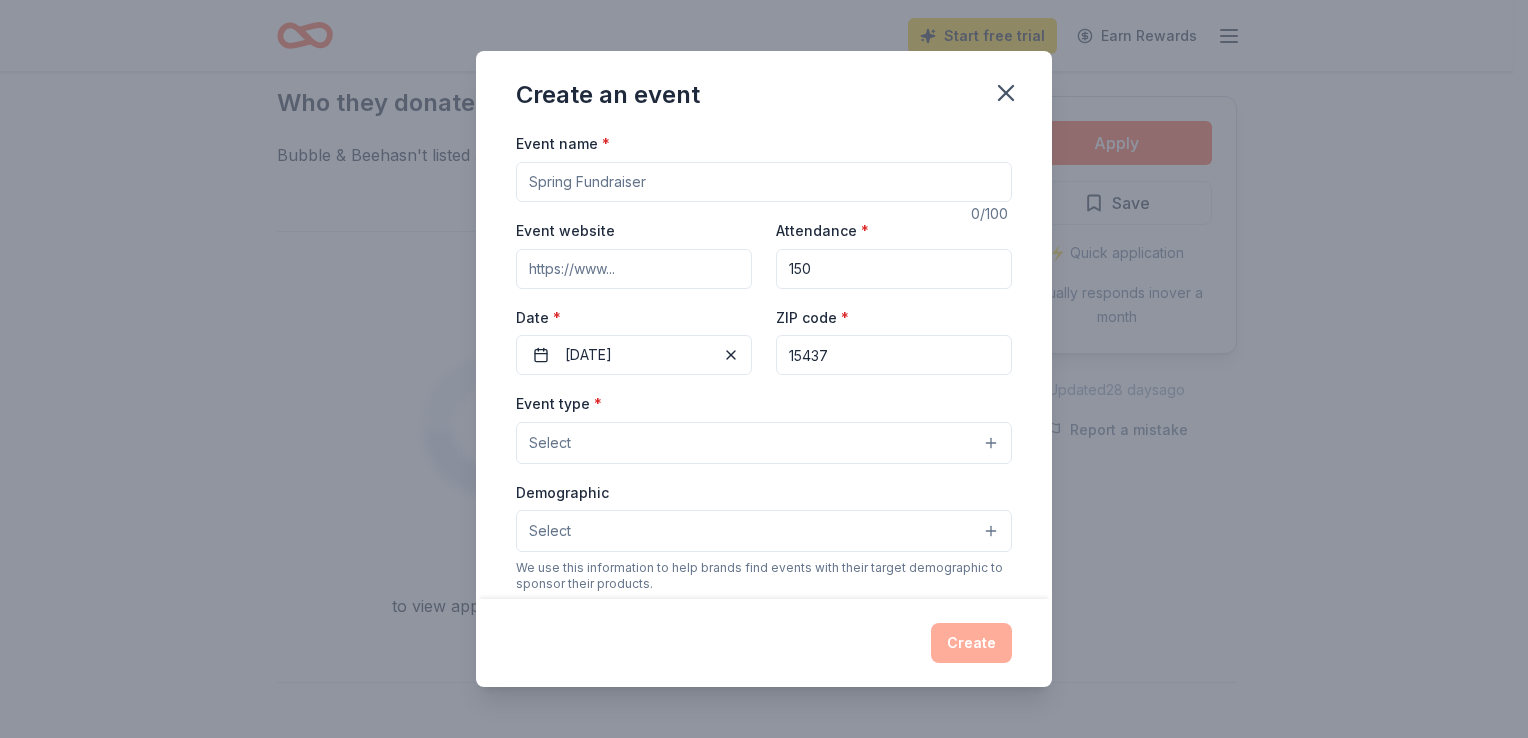 click on "Select" at bounding box center (764, 443) 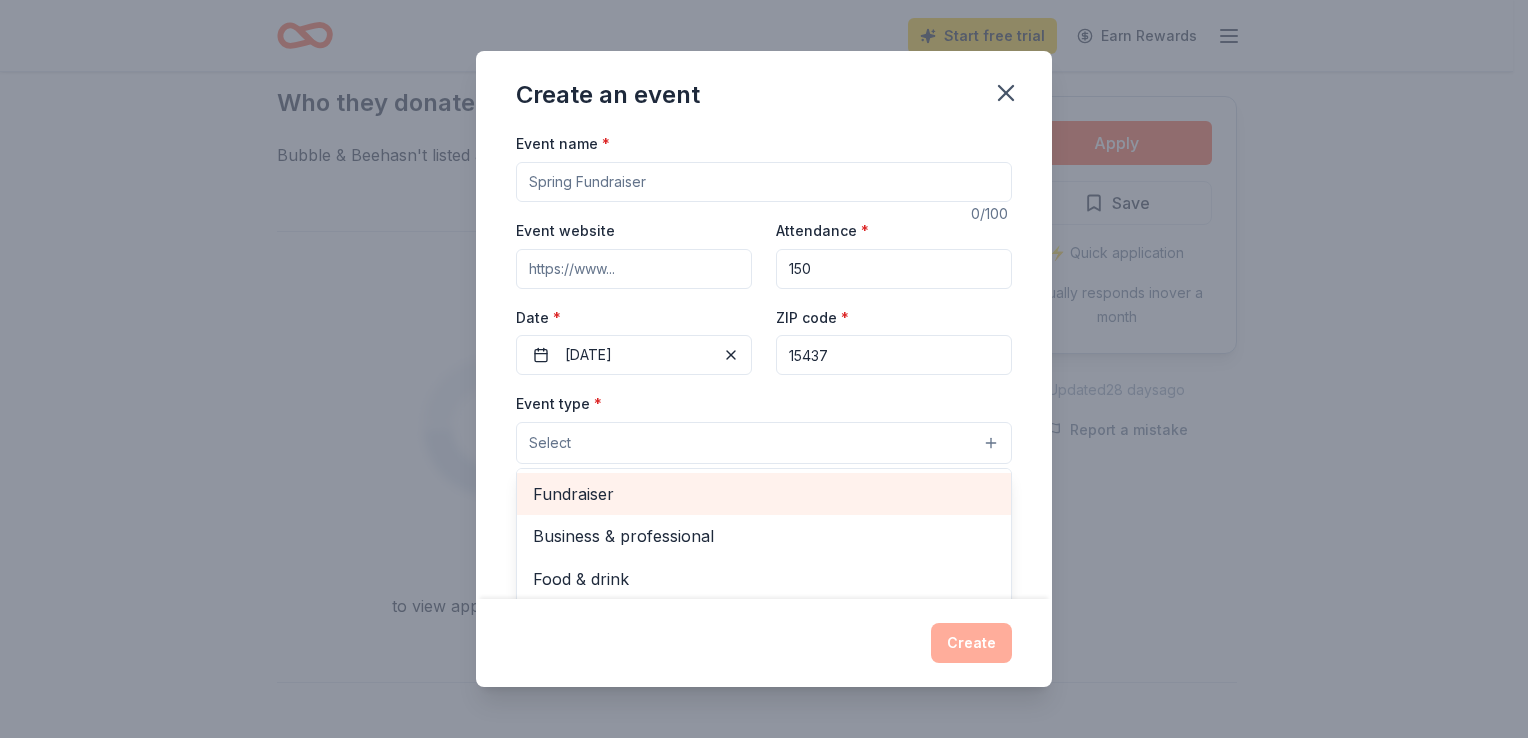 click on "Fundraiser" at bounding box center [764, 494] 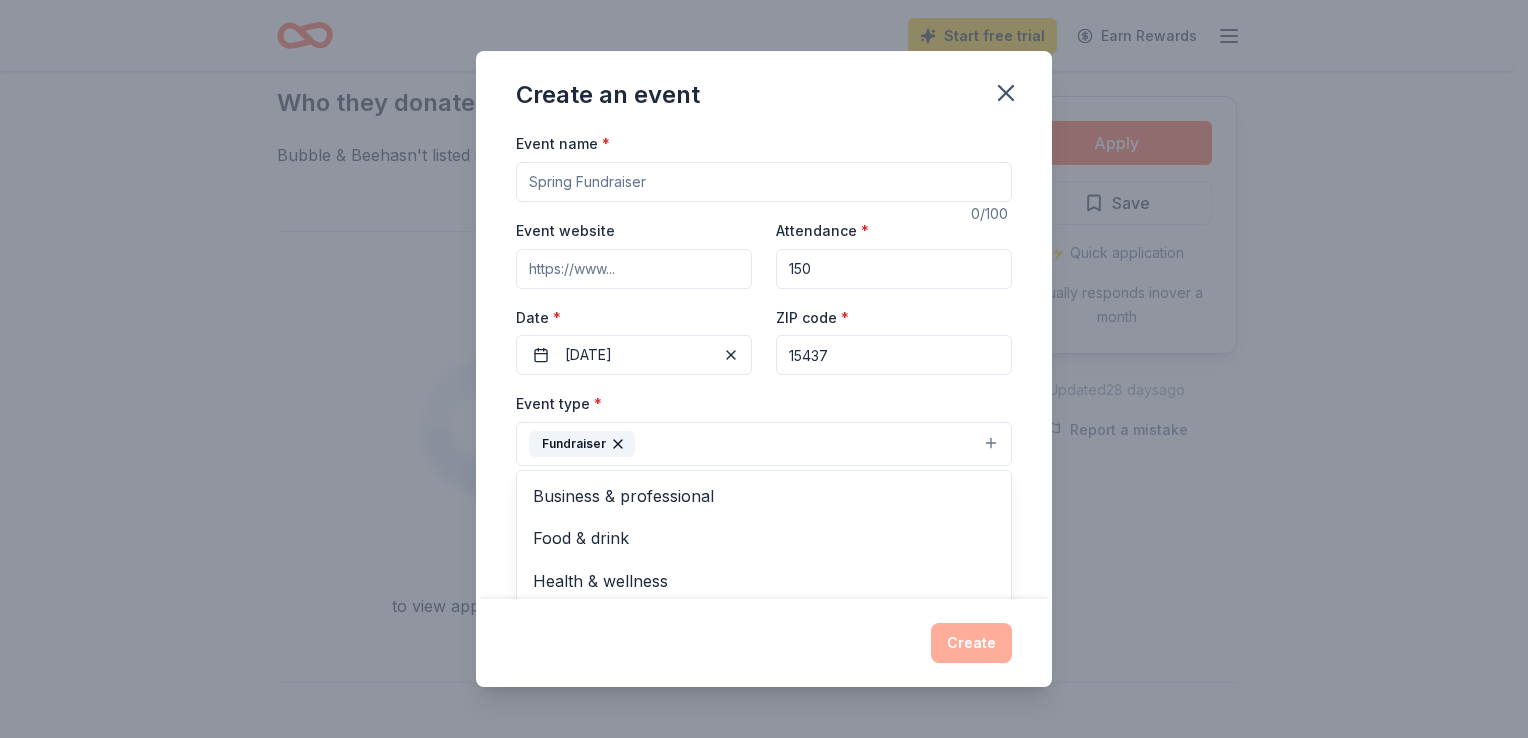click on "Event name * 0 /100 Event website Attendance * 150 Date * [DATE] ZIP code * 15437 Event type * Fundraiser Business & professional Food & drink Health & wellness Hobbies Music Performing & visual arts Demographic Select We use this information to help brands find events with their target demographic to sponsor their products. Mailing address Apt/unit Description What are you looking for? * Auction & raffle Meals Snacks Desserts Alcohol Beverages Send me reminders Email me reminders of donor application deadlines Recurring event" at bounding box center (764, 364) 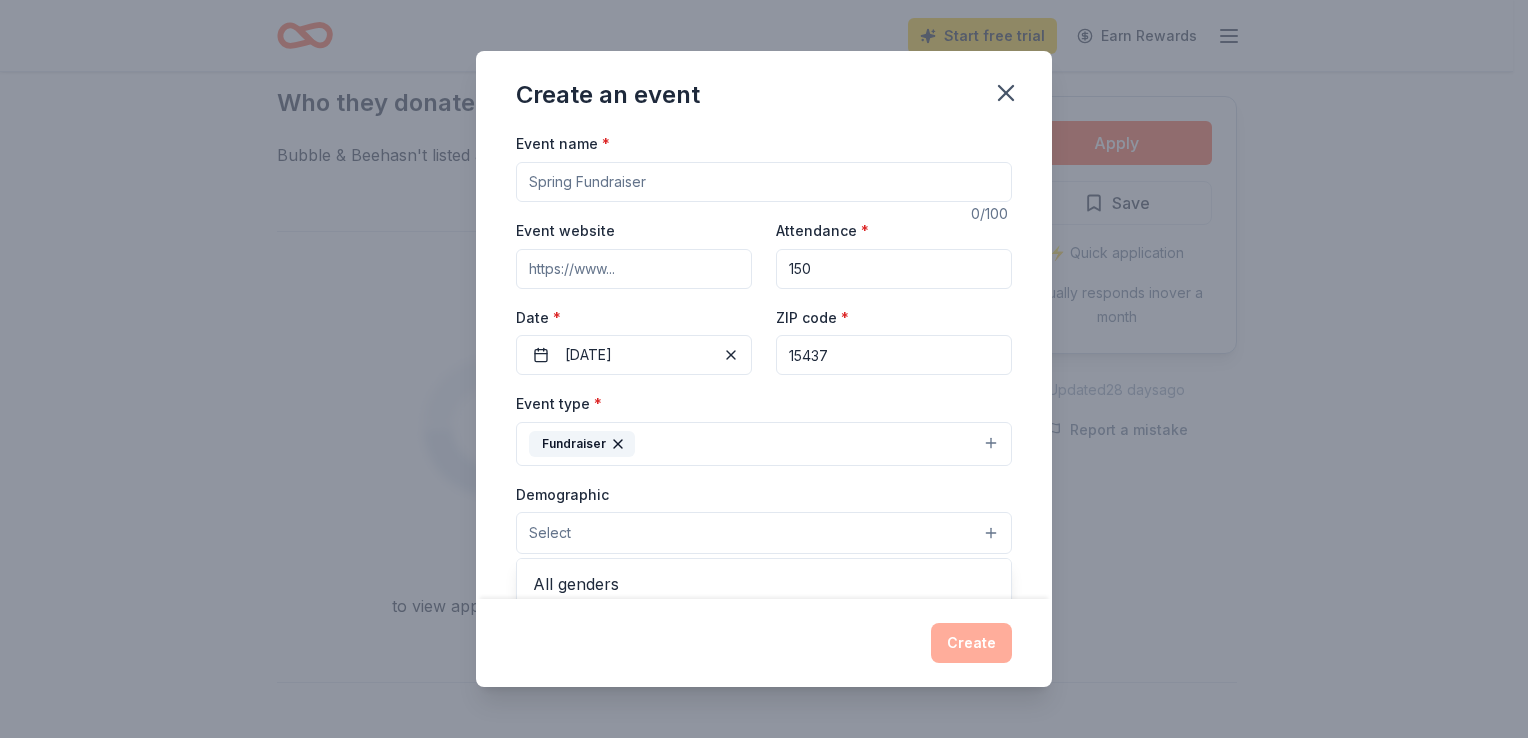 click on "Select" at bounding box center [764, 533] 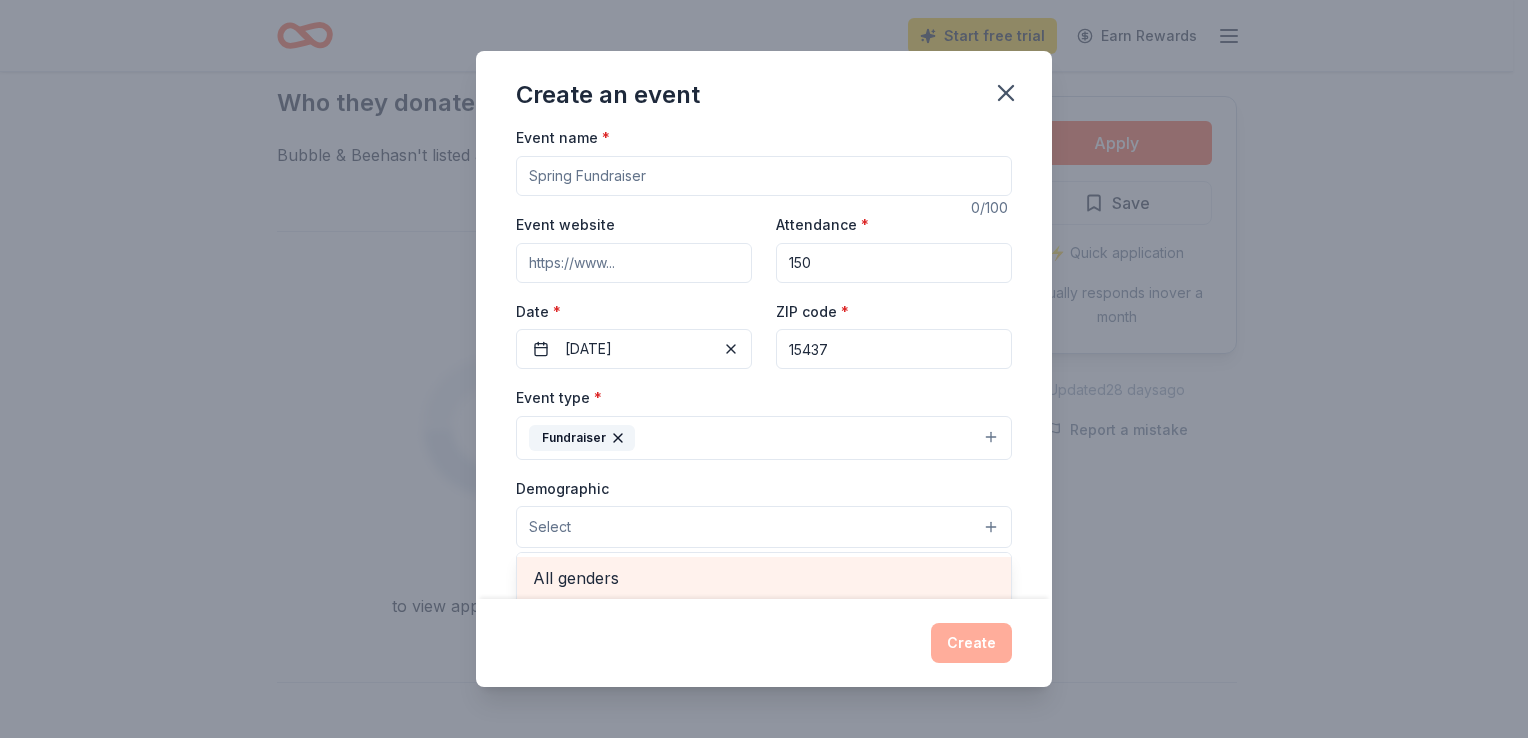 click on "All genders" at bounding box center [764, 578] 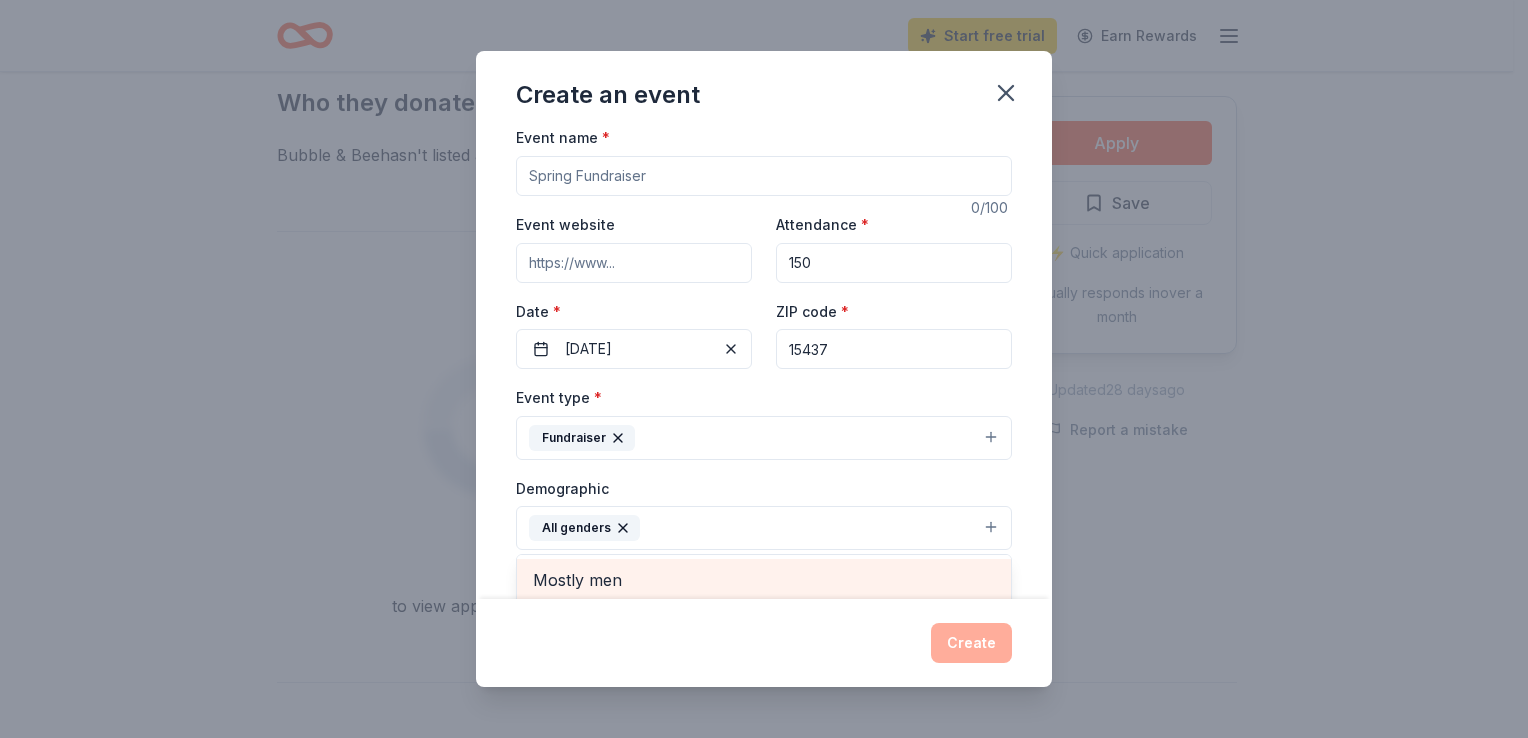 scroll, scrollTop: 8, scrollLeft: 0, axis: vertical 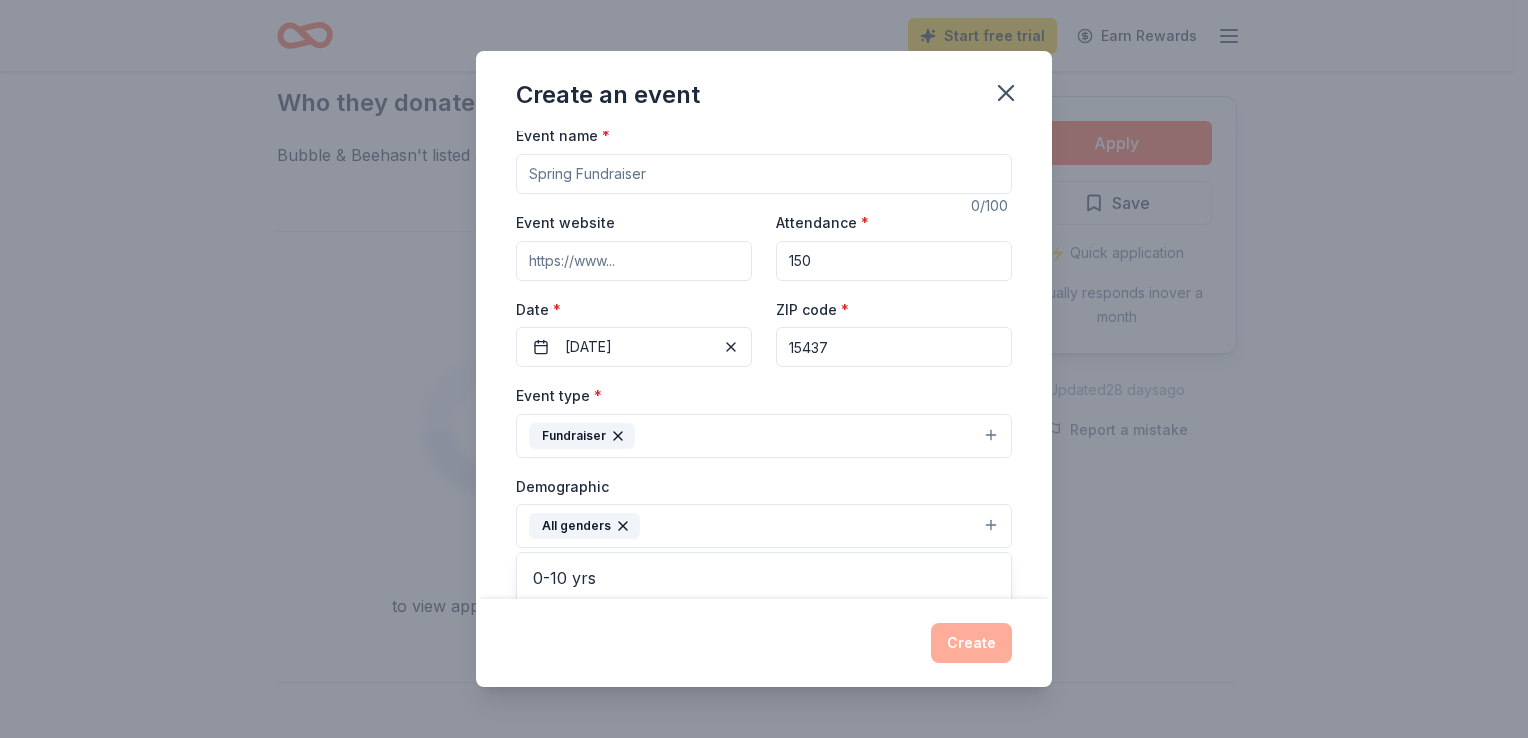 click on "Create an event Event name * 0 /100 Event website Attendance * 150 Date * [DATE] ZIP code * 15437 Event type * Fundraiser Demographic All genders Mostly men Mostly women All ages [DEMOGRAPHIC_DATA] yrs 10-20 yrs 20-30 yrs 30-40 yrs 40-50 yrs 50-60 yrs 60-70 yrs 70-80 yrs 80+ yrs We use this information to help brands find events with their target demographic to sponsor their products. Mailing address Apt/unit Description What are you looking for? * Auction & raffle Meals Snacks Desserts Alcohol Beverages Send me reminders Email me reminders of donor application deadlines Recurring event Create" at bounding box center (764, 368) 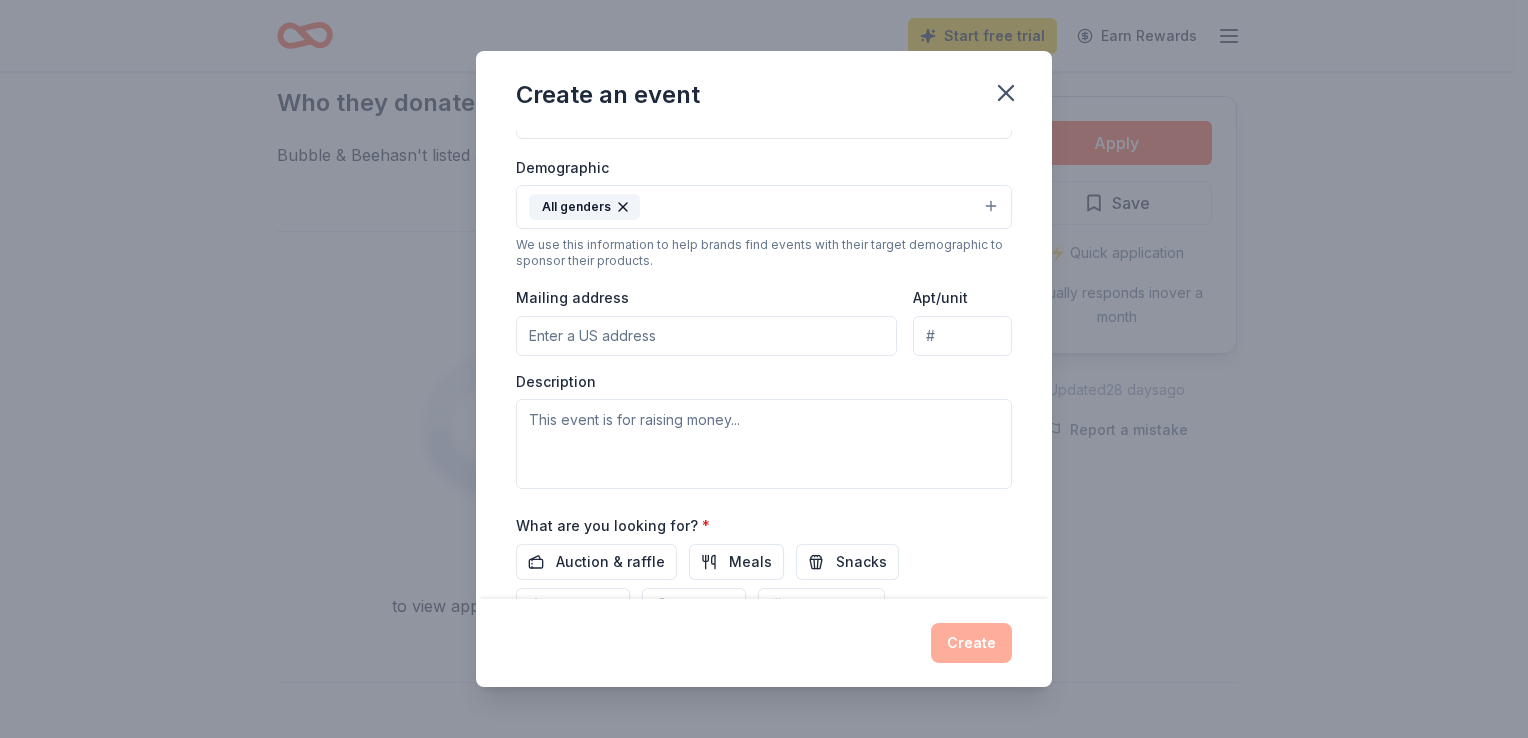 scroll, scrollTop: 336, scrollLeft: 0, axis: vertical 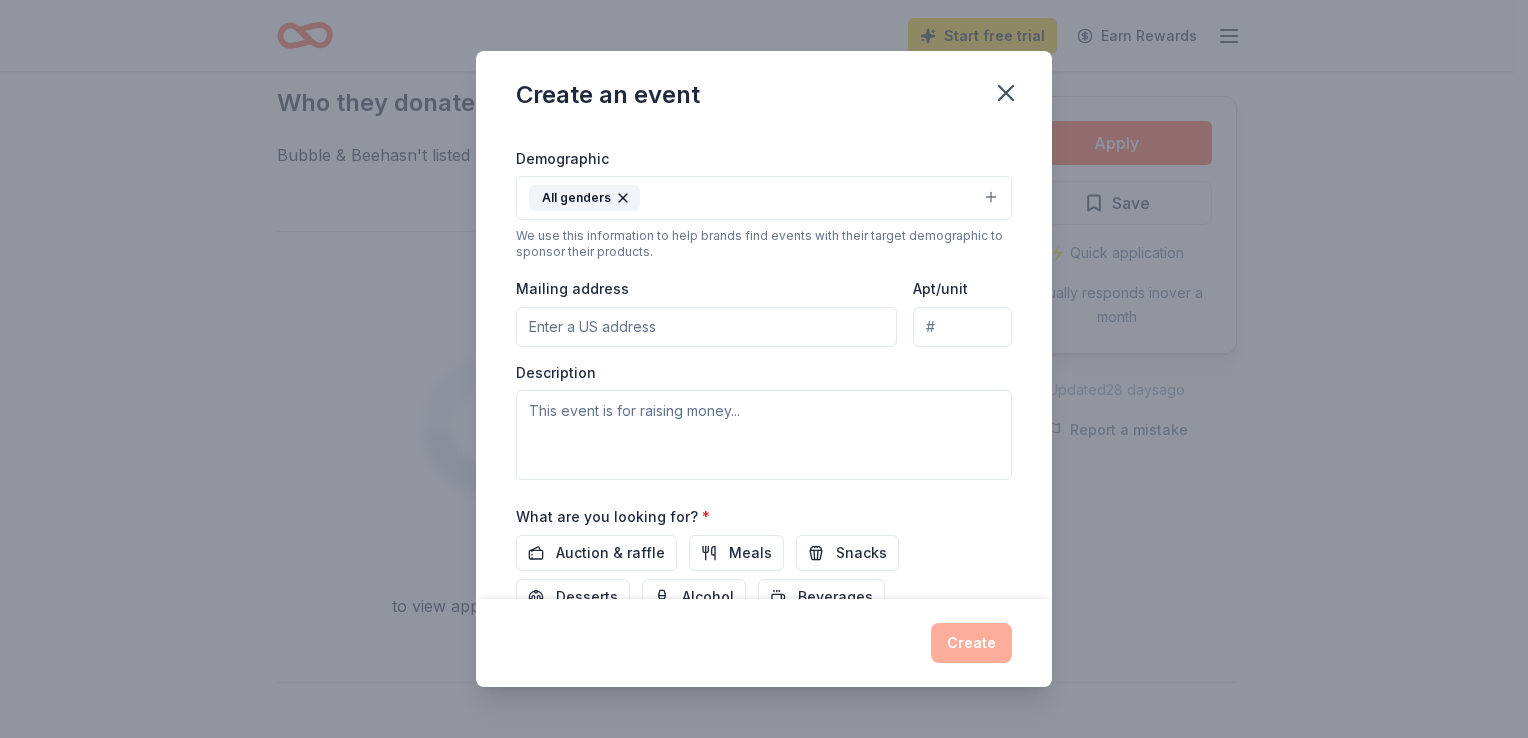 click on "Mailing address" at bounding box center [706, 327] 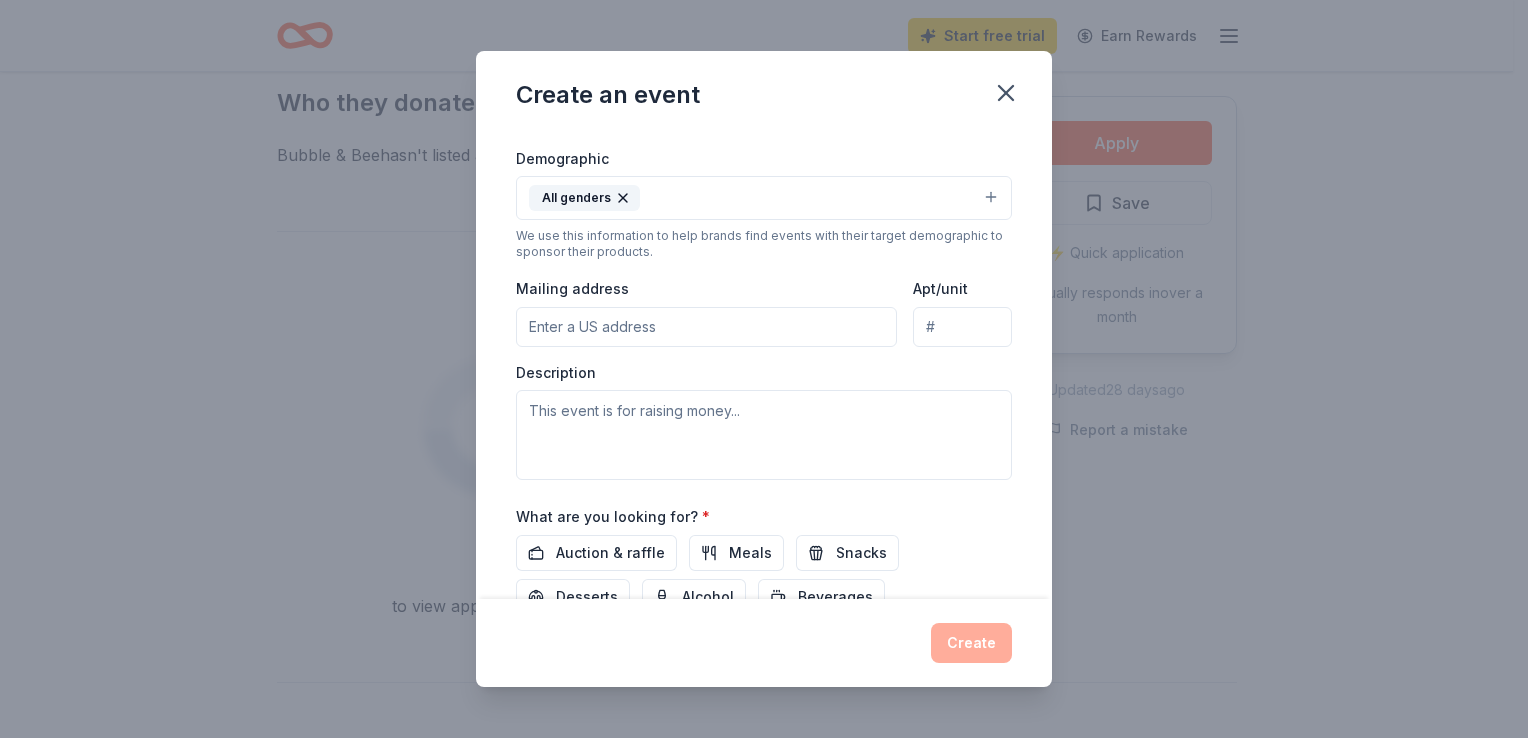click on "Mailing address" at bounding box center [706, 327] 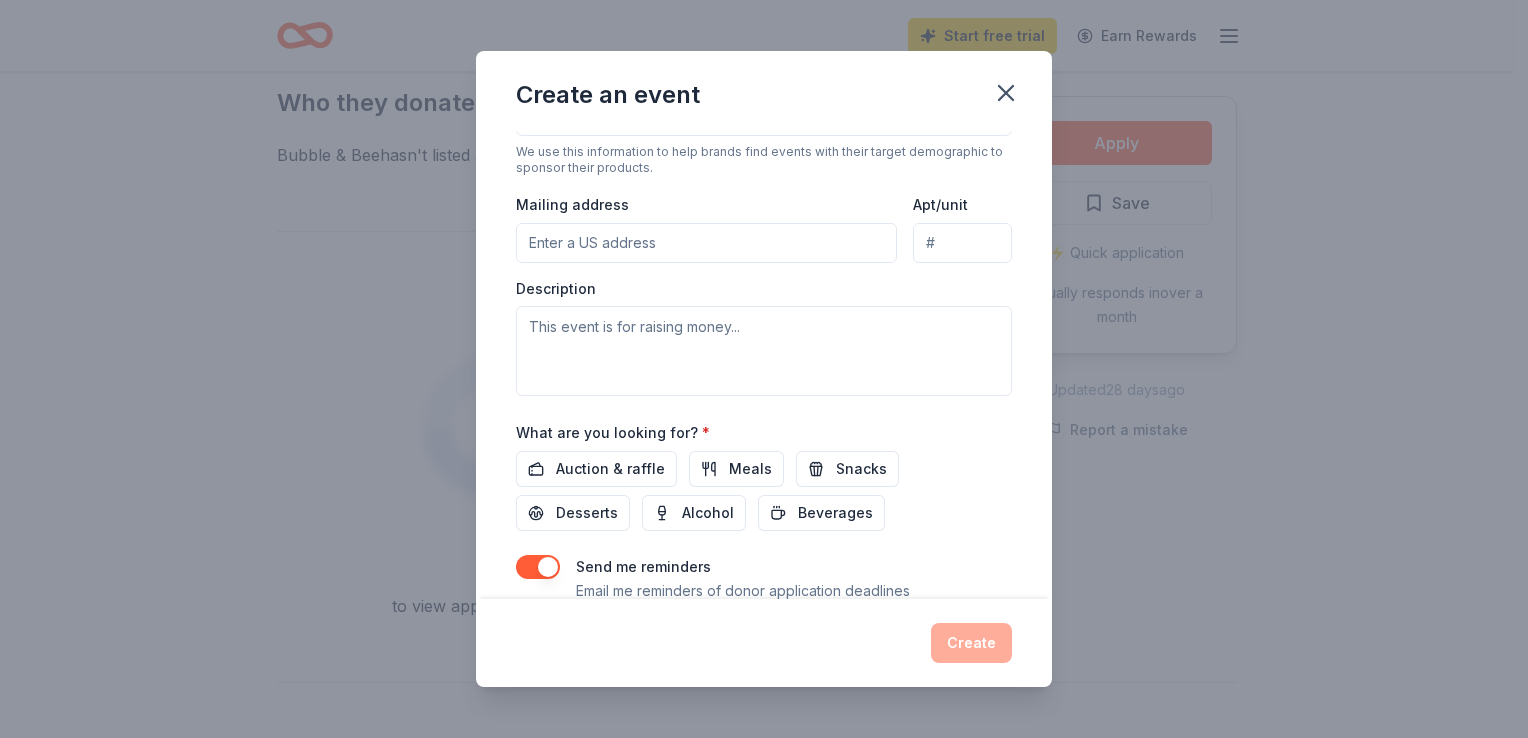 scroll, scrollTop: 431, scrollLeft: 0, axis: vertical 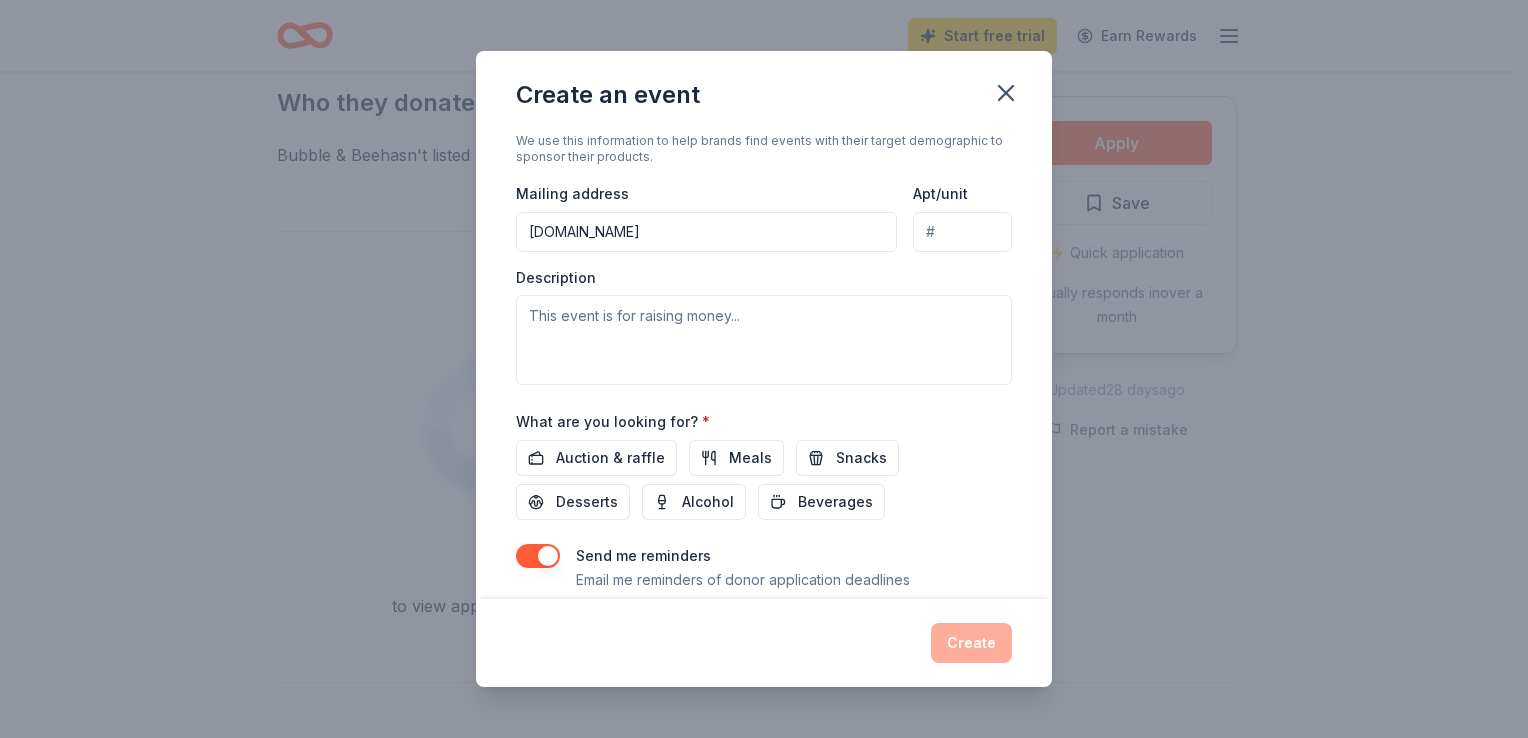 type on "[DOMAIN_NAME]" 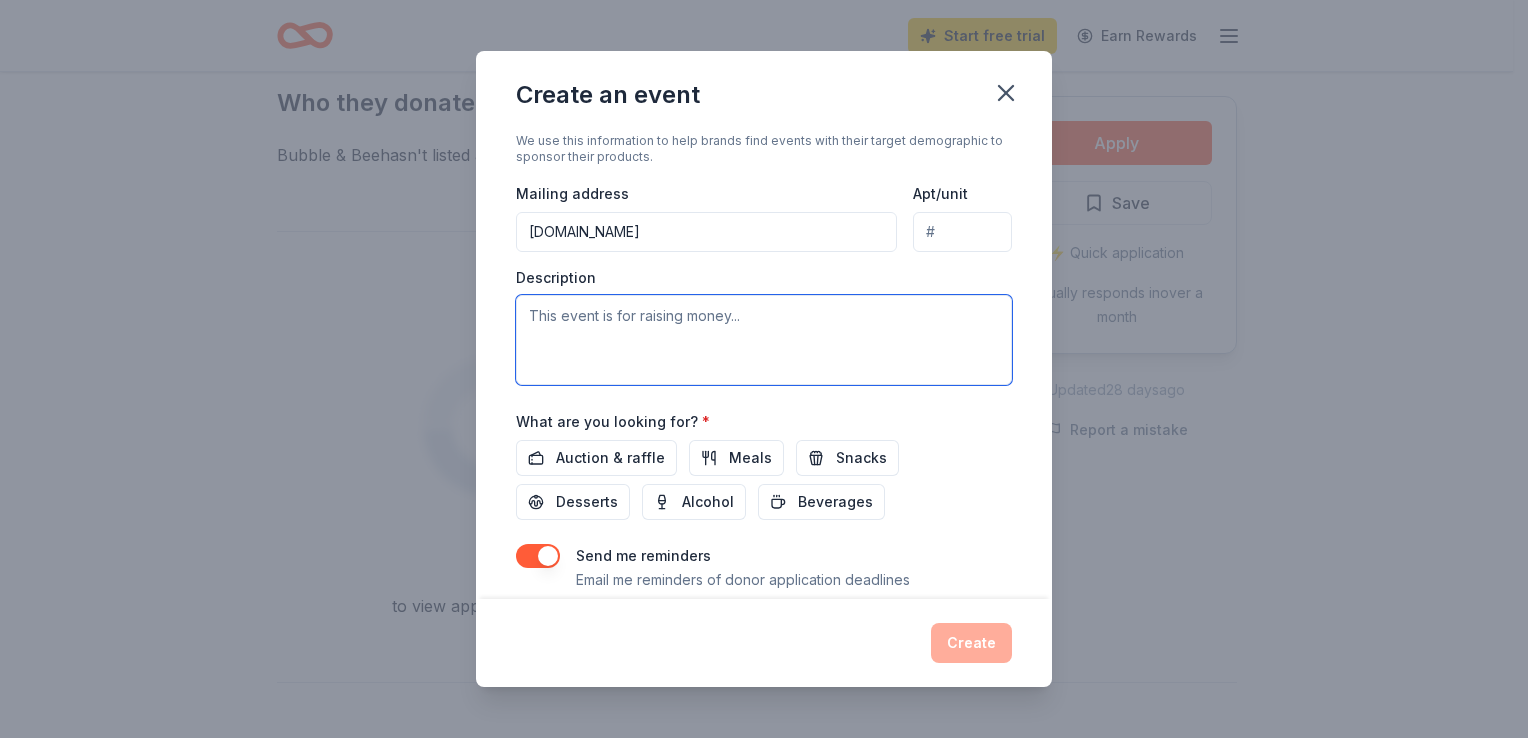 click at bounding box center (764, 340) 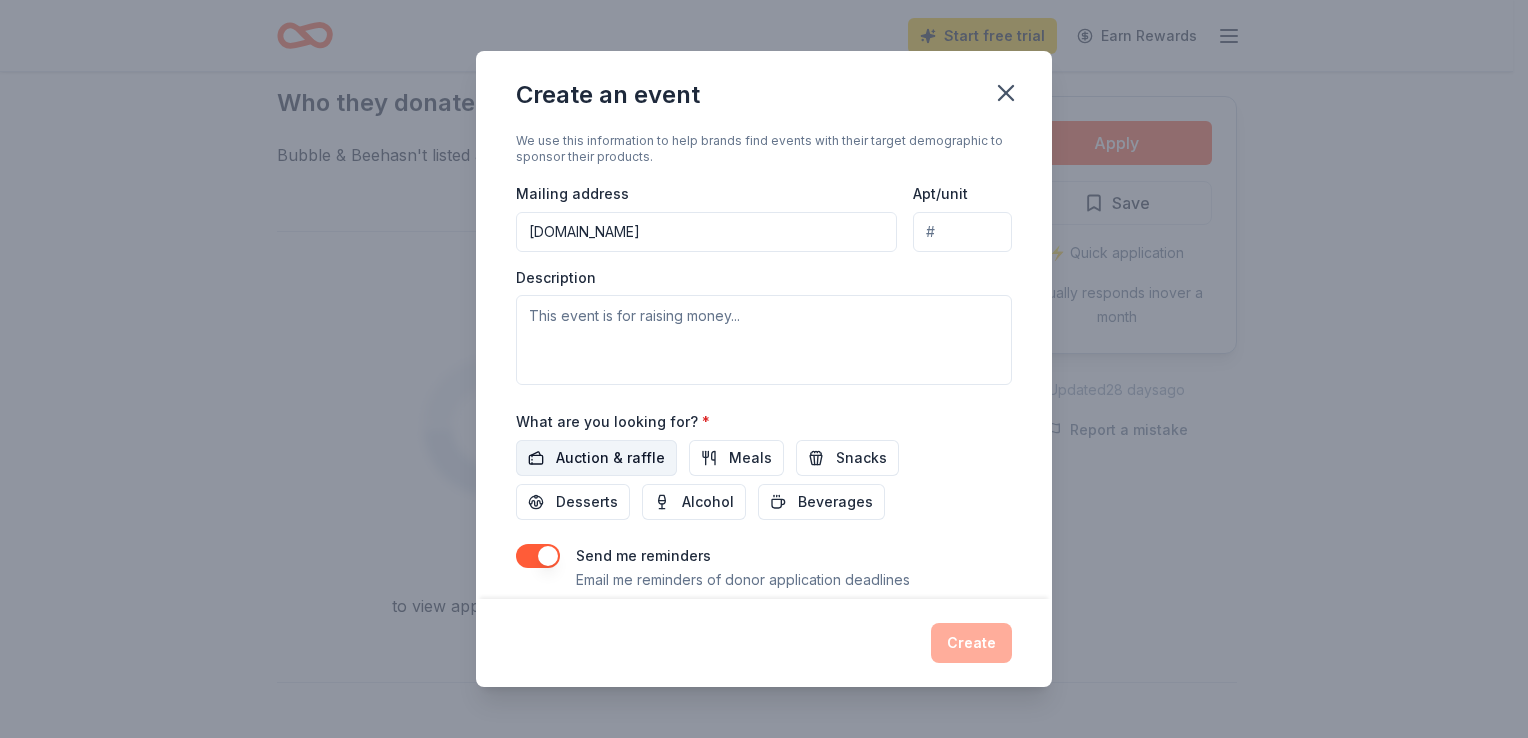 click on "Auction & raffle" at bounding box center [610, 458] 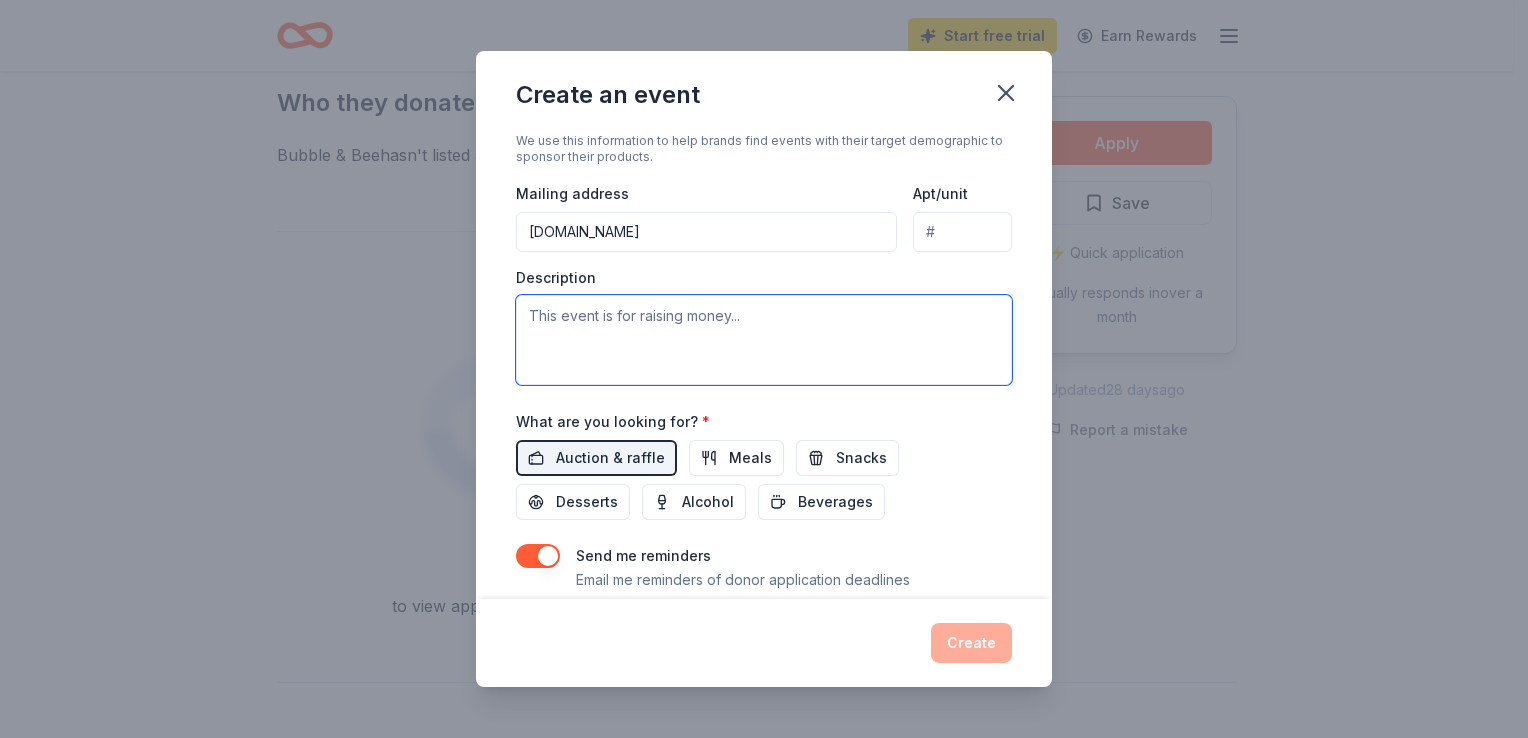 click at bounding box center (764, 340) 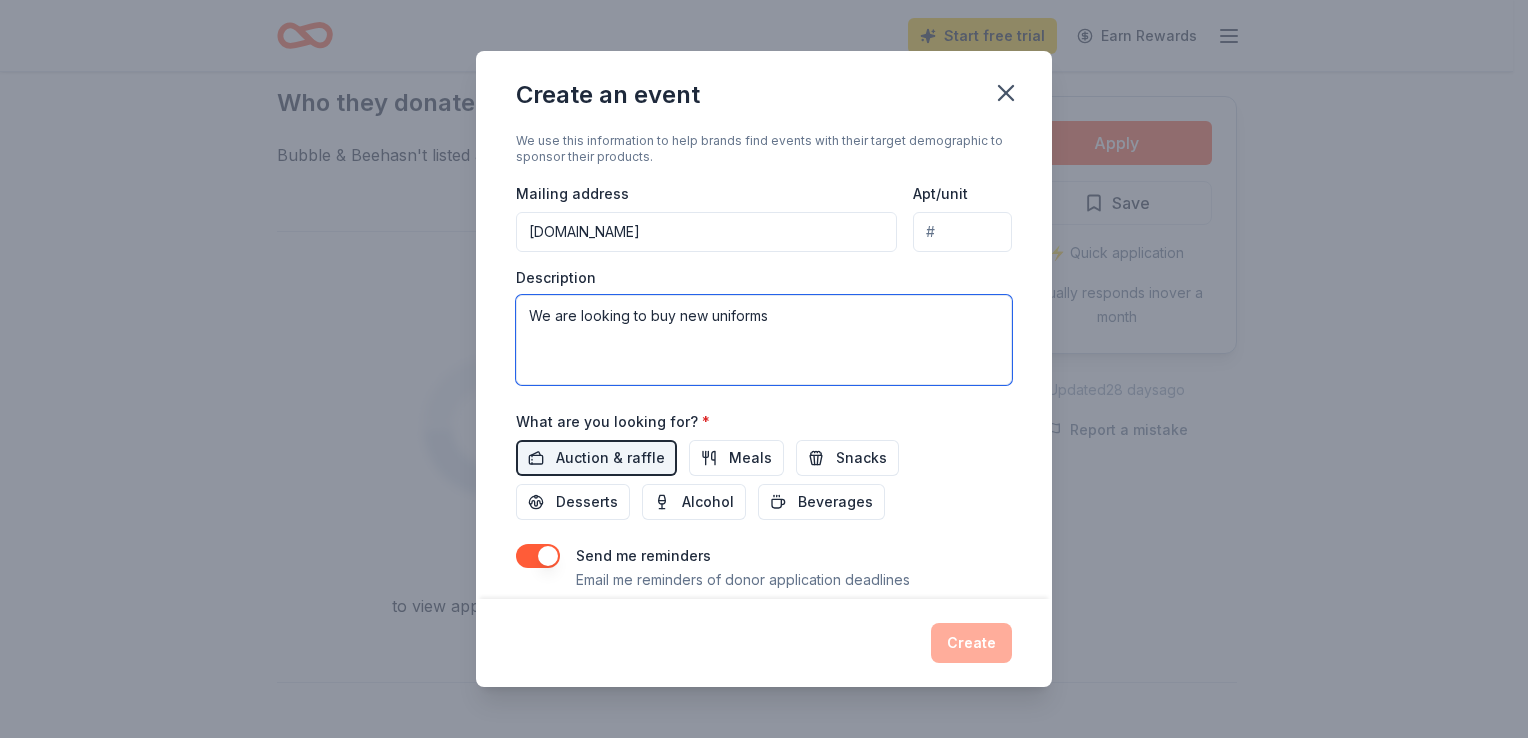 type on "We are looking to buy new uniforms" 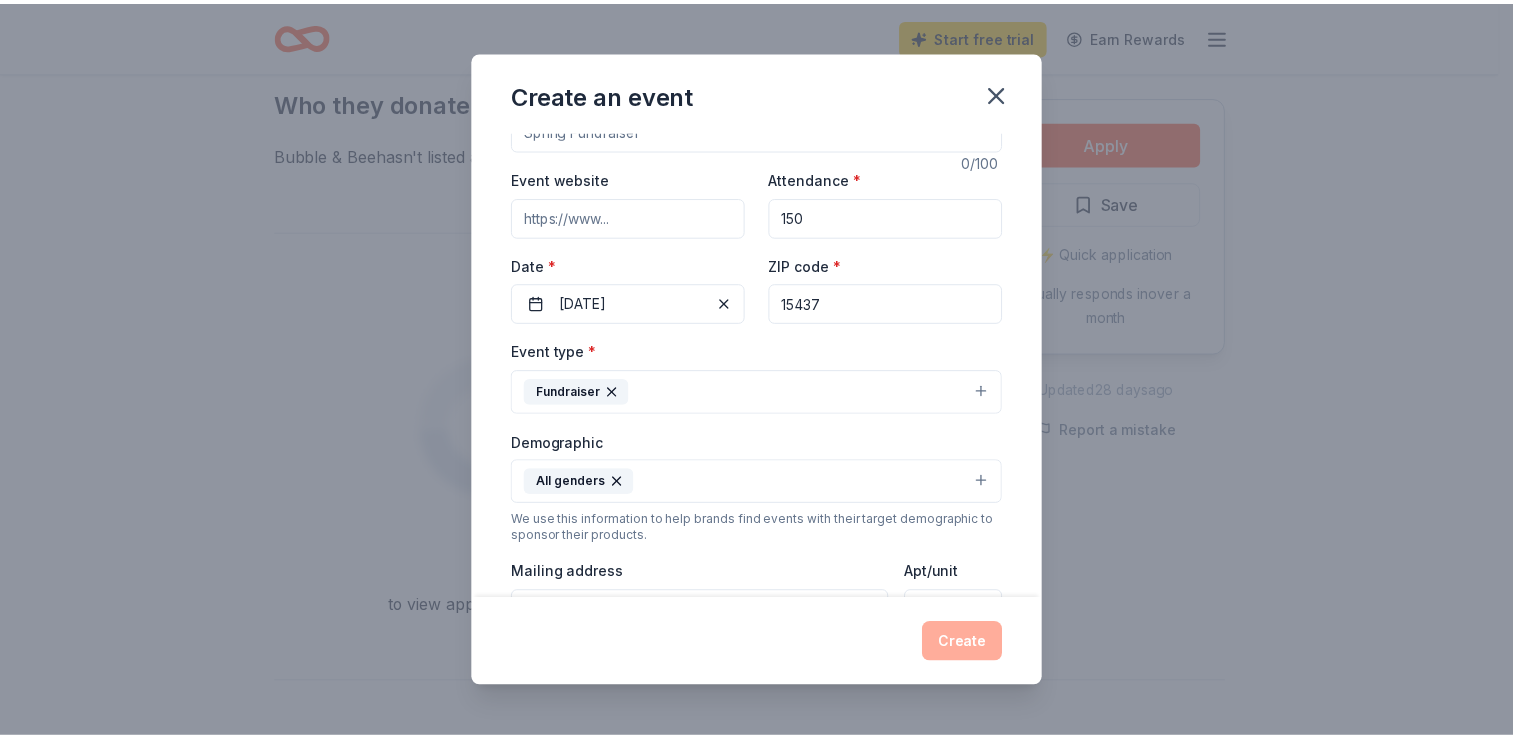scroll, scrollTop: 0, scrollLeft: 0, axis: both 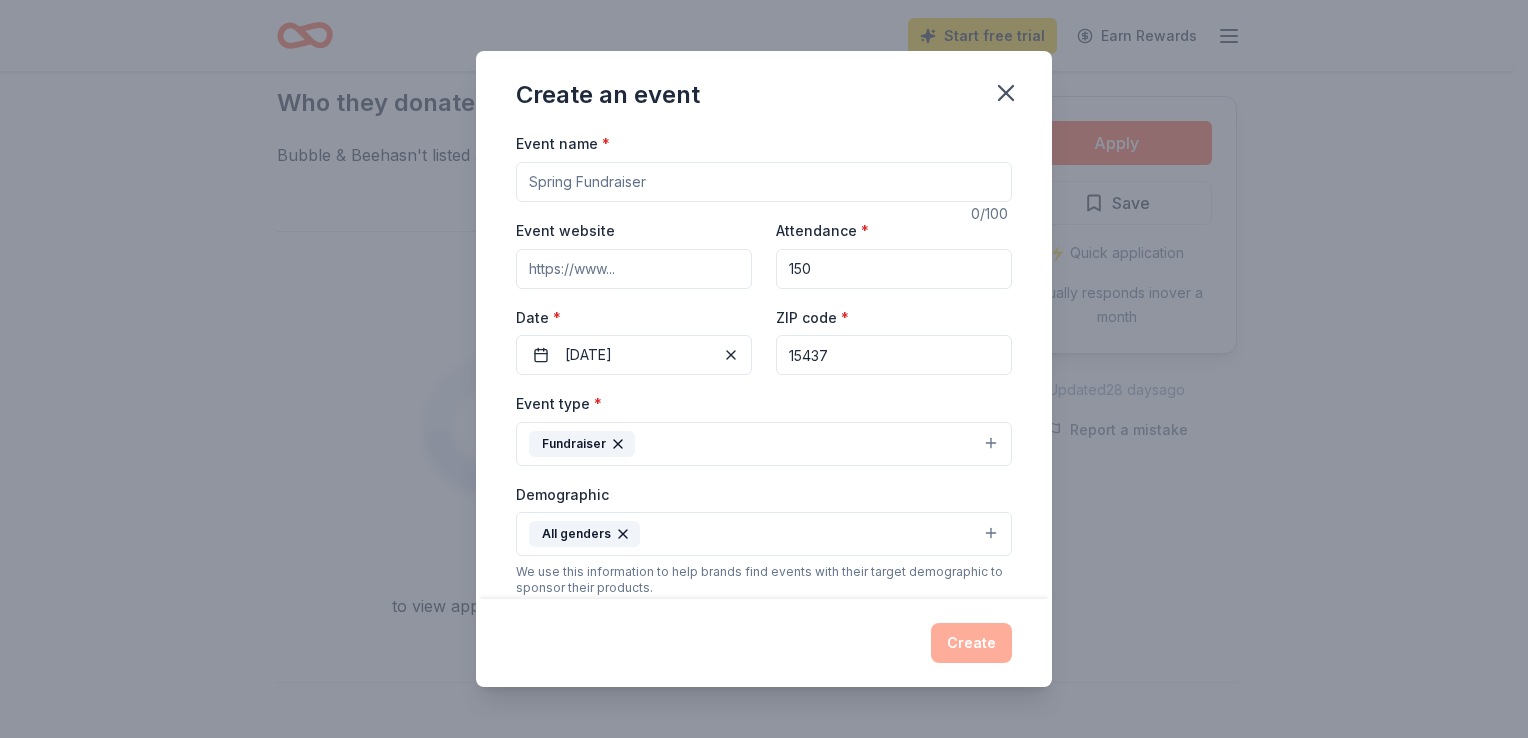 click on "15437" at bounding box center (894, 355) 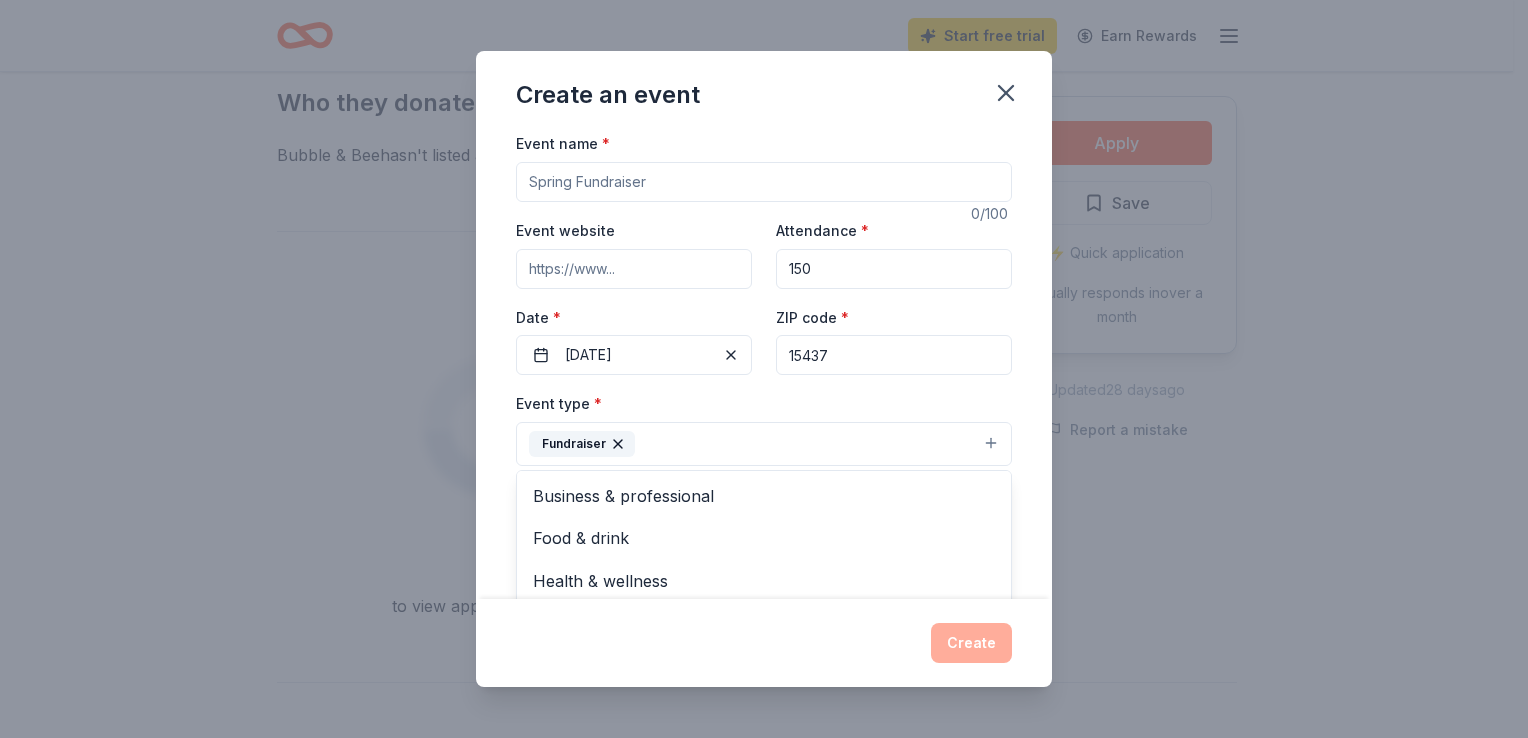 click on "Fundraiser" at bounding box center (764, 444) 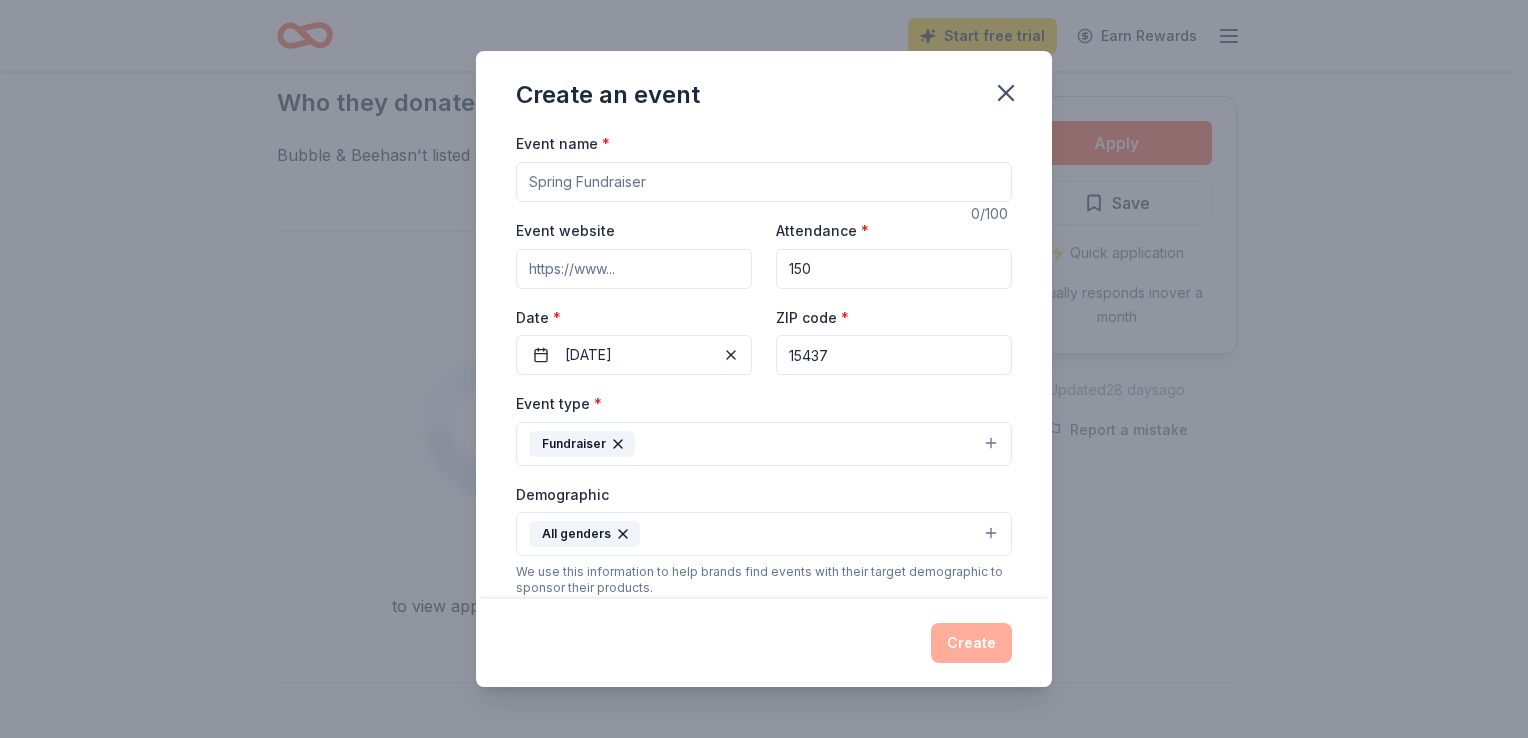 click on "Fundraiser" at bounding box center (764, 444) 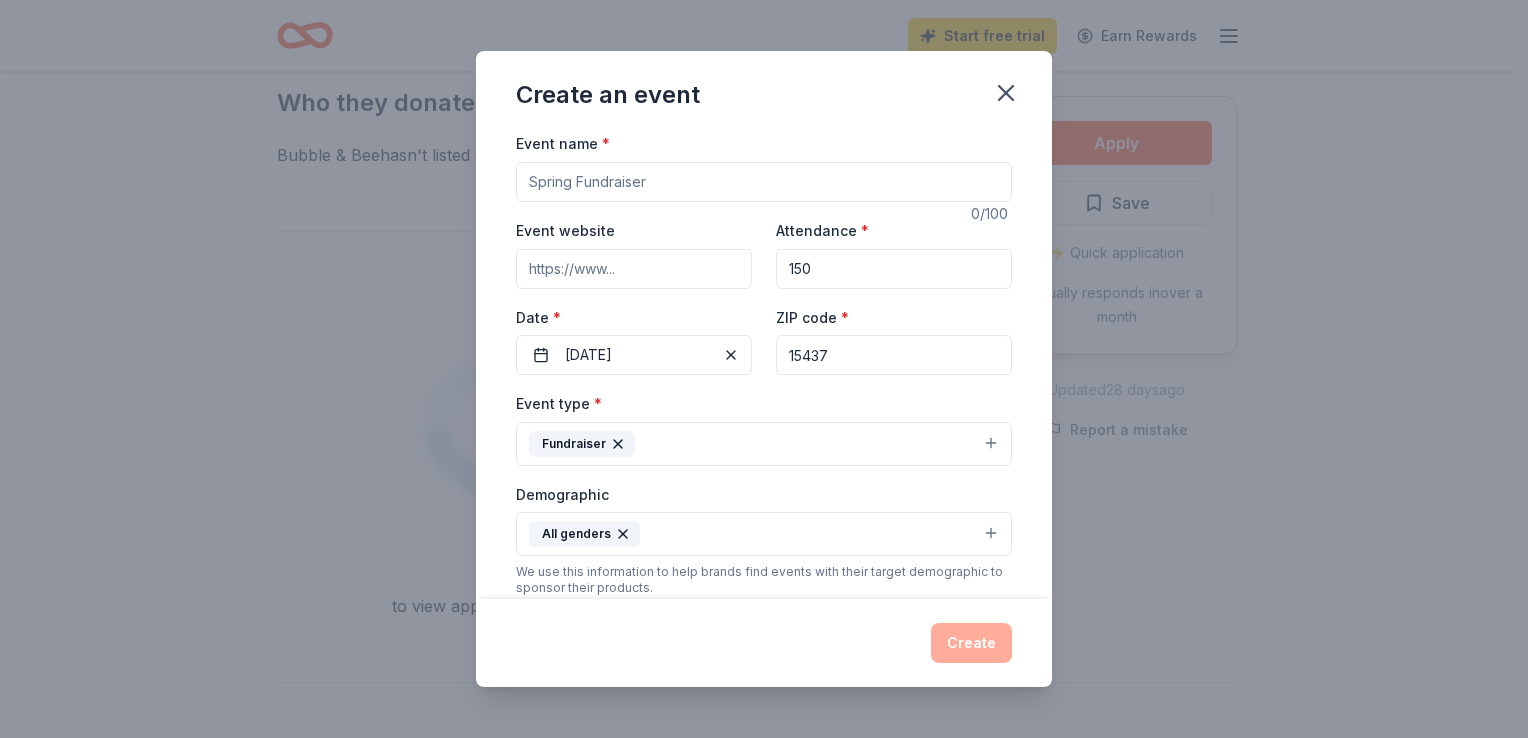 type on "Night of the Races" 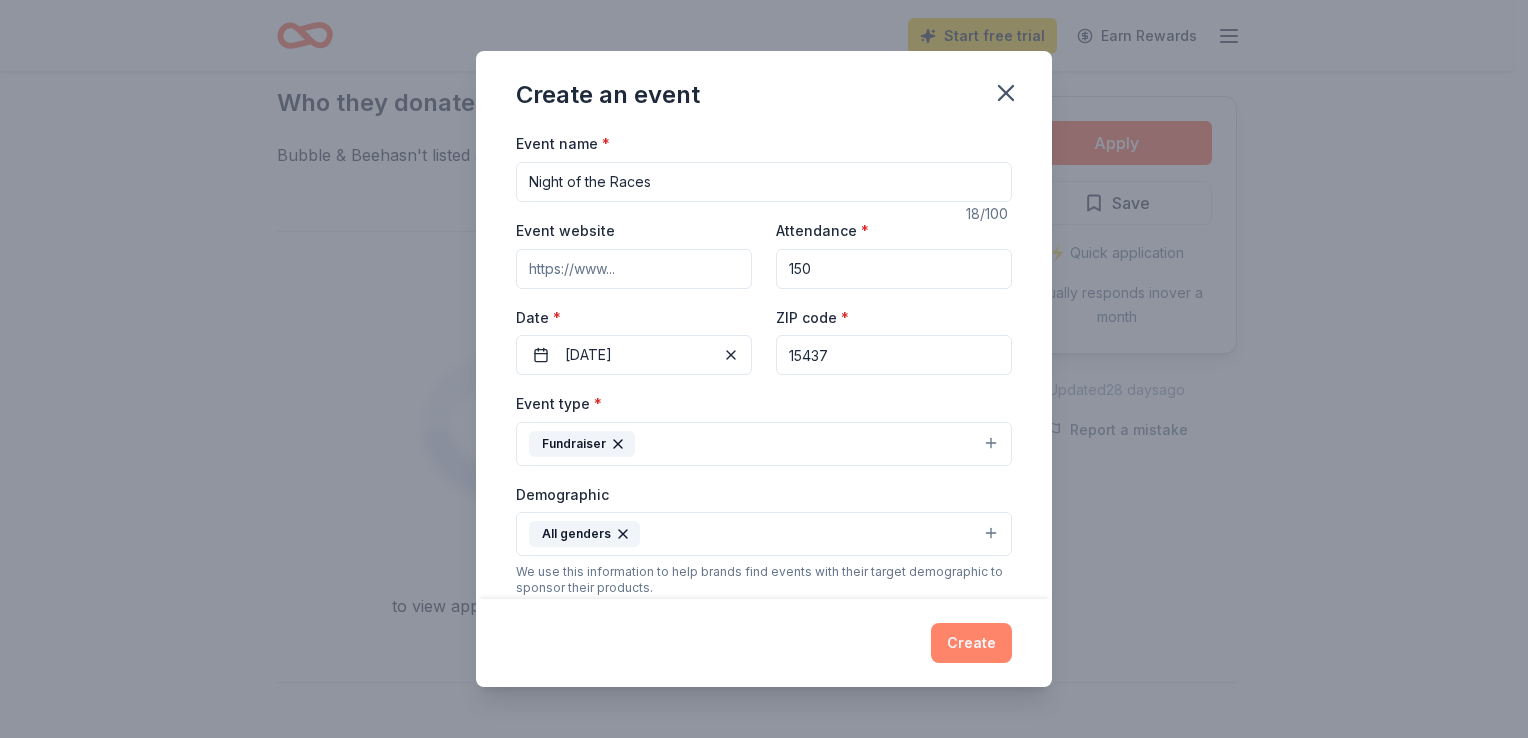 click on "Create" at bounding box center (971, 643) 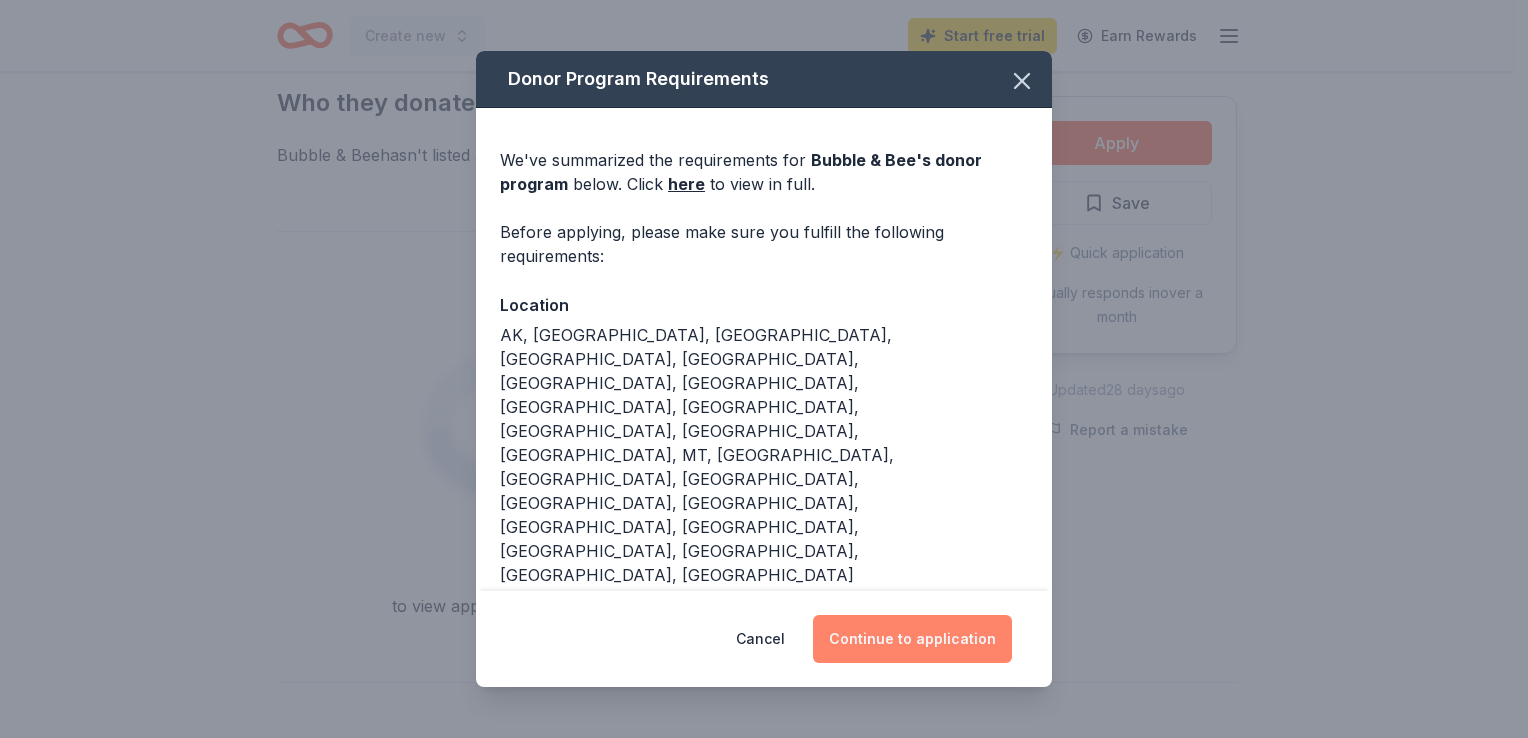 click on "Continue to application" at bounding box center [912, 639] 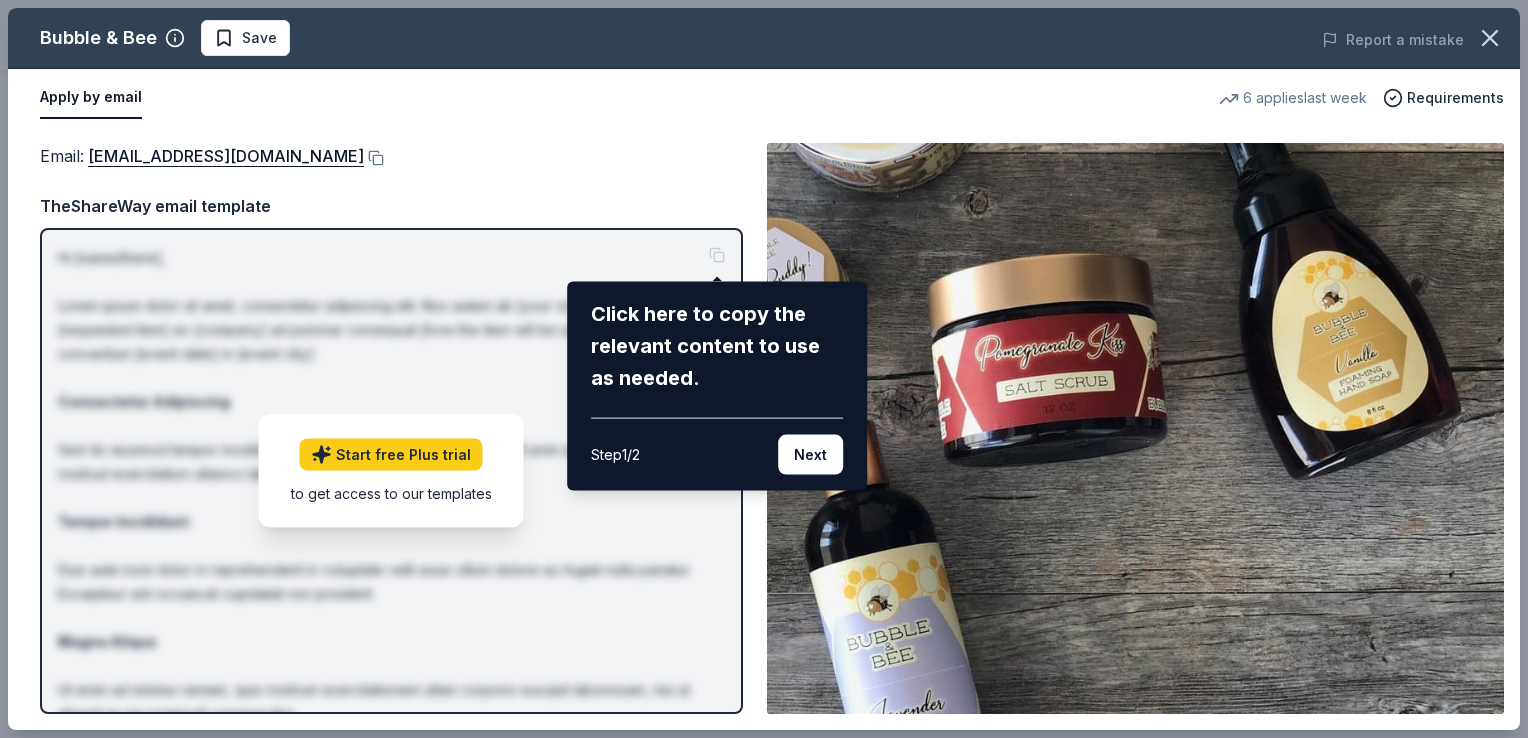 click on "Step  1 / 2 Next" at bounding box center [717, 446] 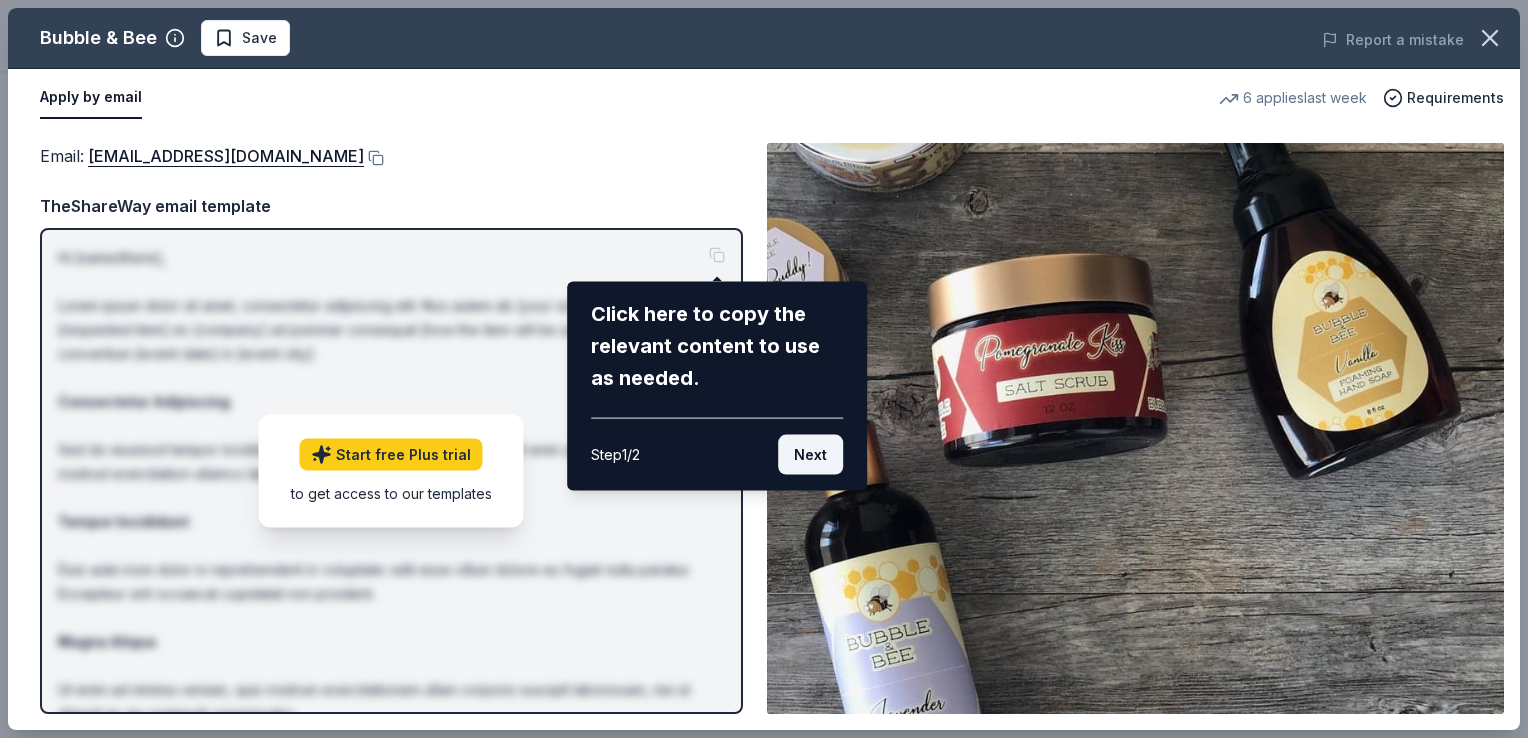 click on "Next" at bounding box center (810, 455) 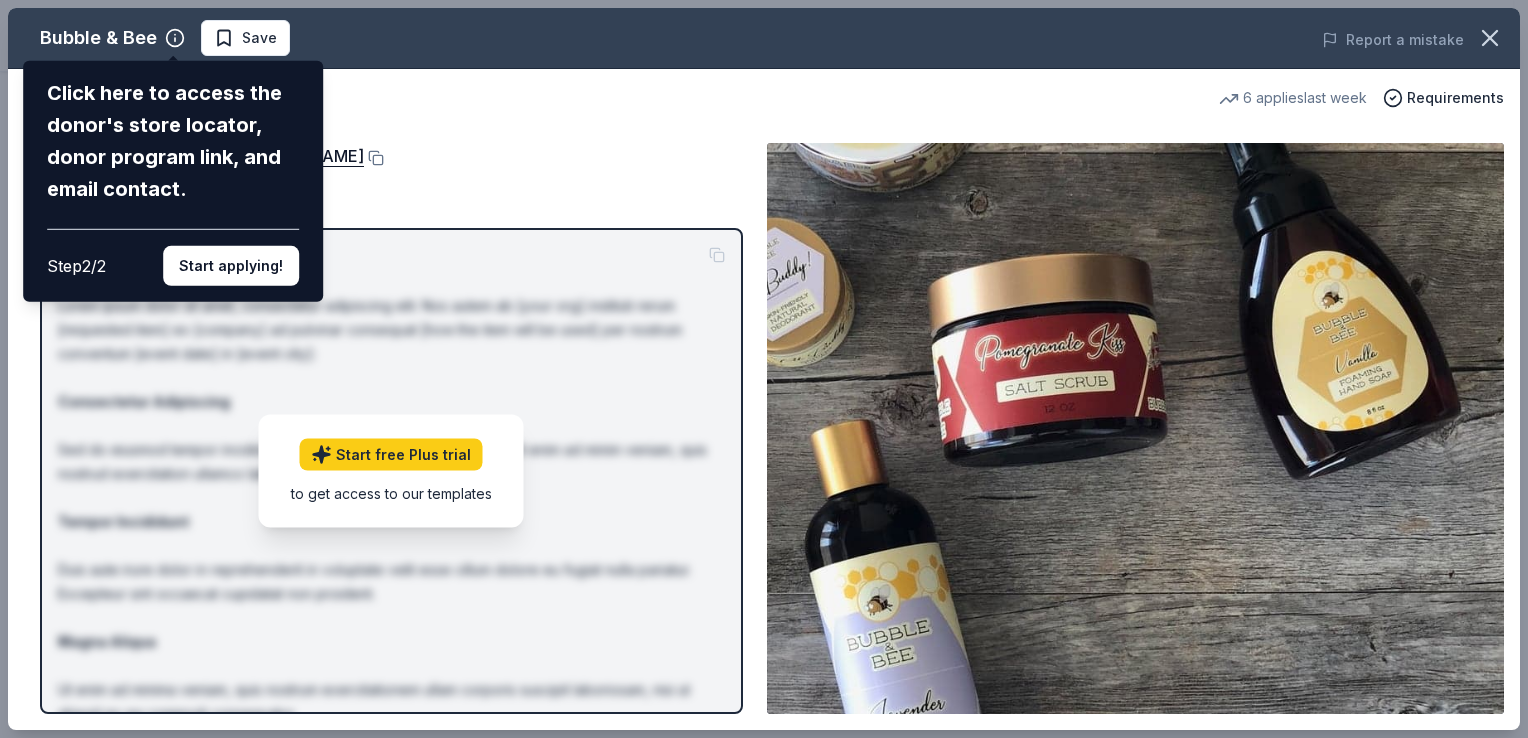 click on "Click here to access the donor's store locator, donor program link, and email contact. Step  2 / 2 Start applying!" at bounding box center (173, 181) 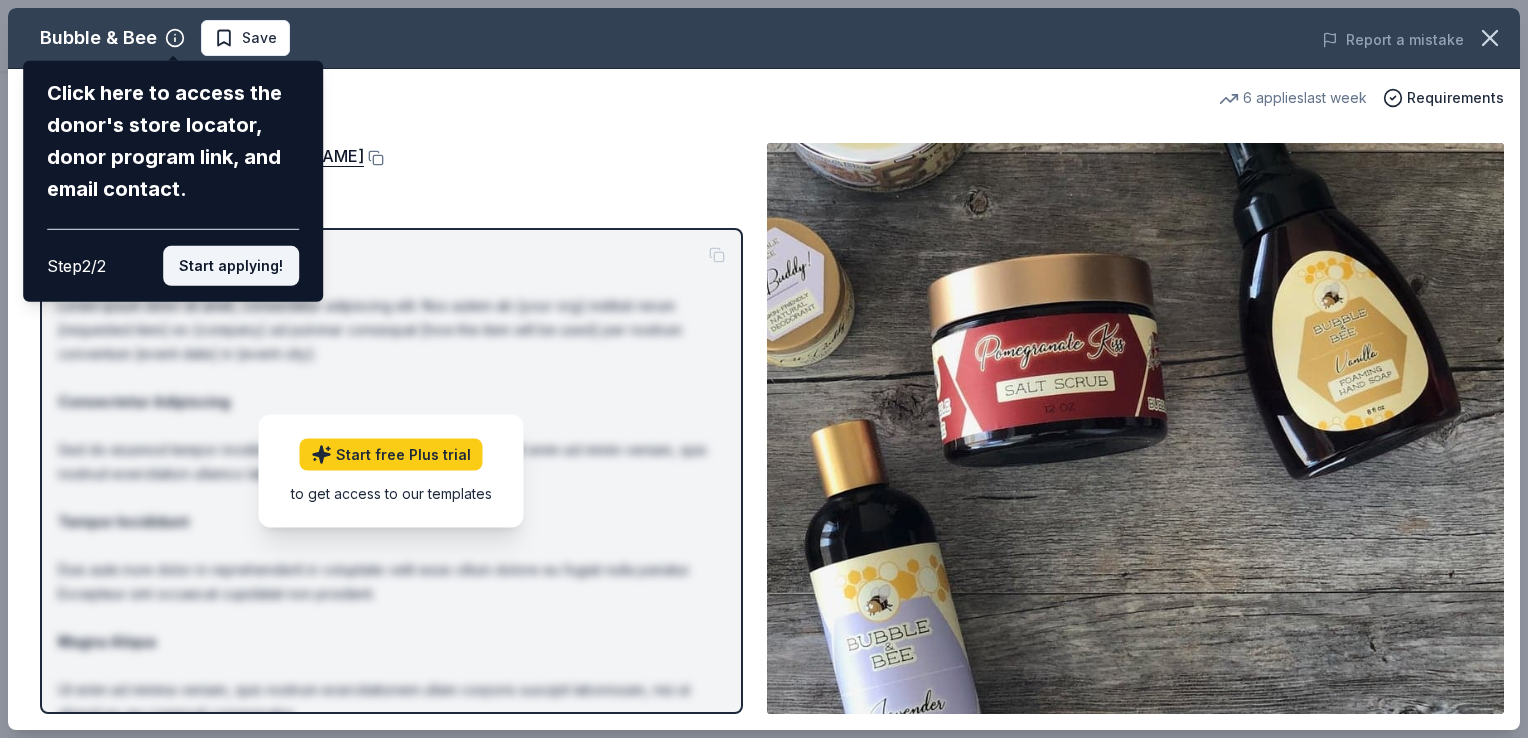 click on "Start applying!" at bounding box center (231, 266) 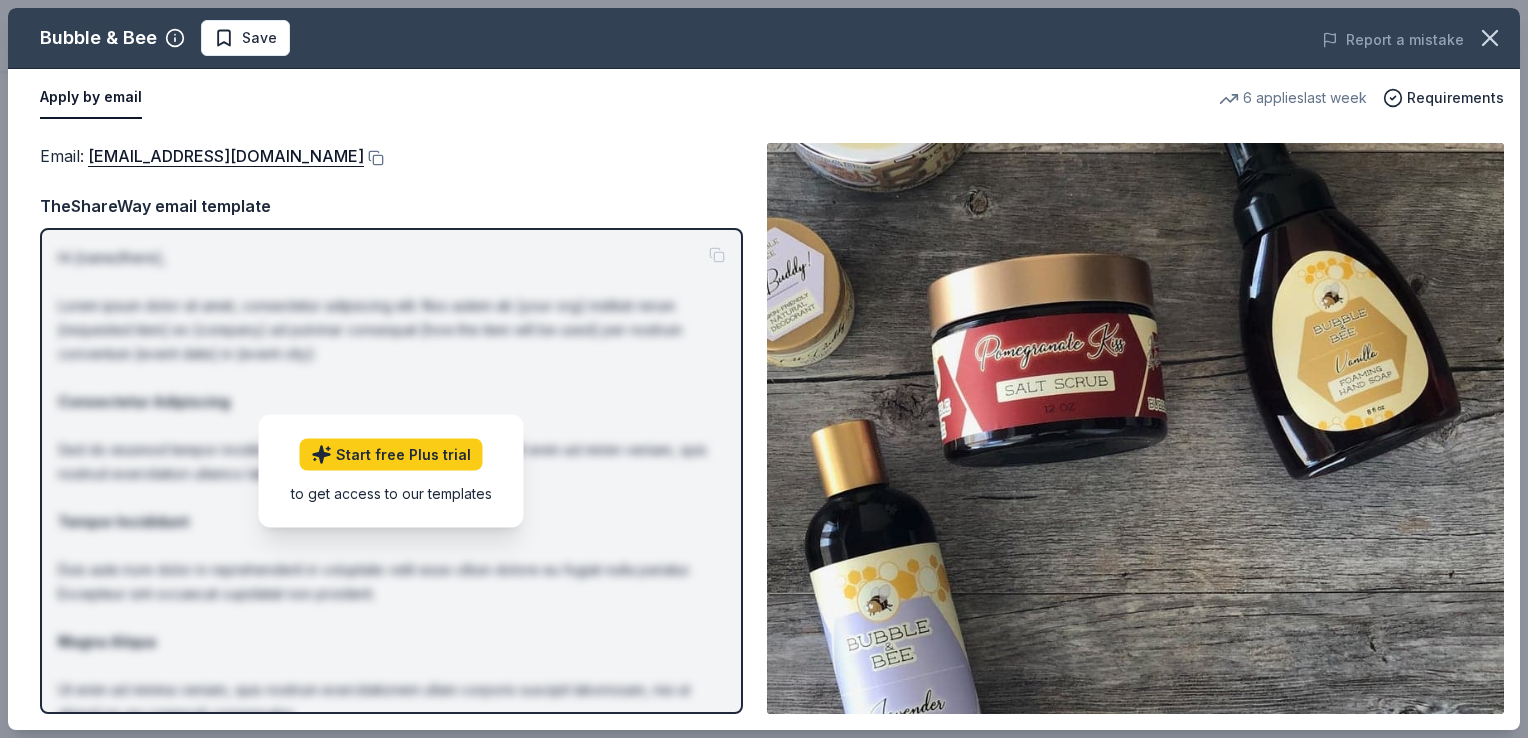 click on "Bubble & Bee Save Report a mistake Apply by email 6   applies  last week Requirements Email : [EMAIL_ADDRESS][DOMAIN_NAME] Email : [EMAIL_ADDRESS][DOMAIN_NAME] TheShareWay email template Hi [name/there],
Lorem ipsum dolor sit amet, consectetur adipiscing elit. Nos autem ab [your org] instituti rerum [requested item] ex [company] ad pulvinar consequat [how the item will be used] per nostrum conventum [event date] in [event city]:
Consectetur Adipiscing
Sed do eiusmod tempor incididunt ut labore et dolore magna aliqua. Ut enim ad minim veniam, quis nostrud exercitation ullamco laboris.
Tempor Incididunt
Duis aute irure dolor in reprehenderit in voluptate velit esse cillum dolore eu fugiat nulla pariatur. Excepteur sint occaecat cupidatat non proident.
Magna Aliqua
Ut enim ad minima veniam, quis nostrum exercitationem ullam corporis suscipit laboriosam, nisi ut aliquid ex ea commodi consequatur.
Nostrum ID numerus est [EIN]. Contactus per [your phone number].
Best,
[your name] Start free Plus trial" at bounding box center [764, 369] 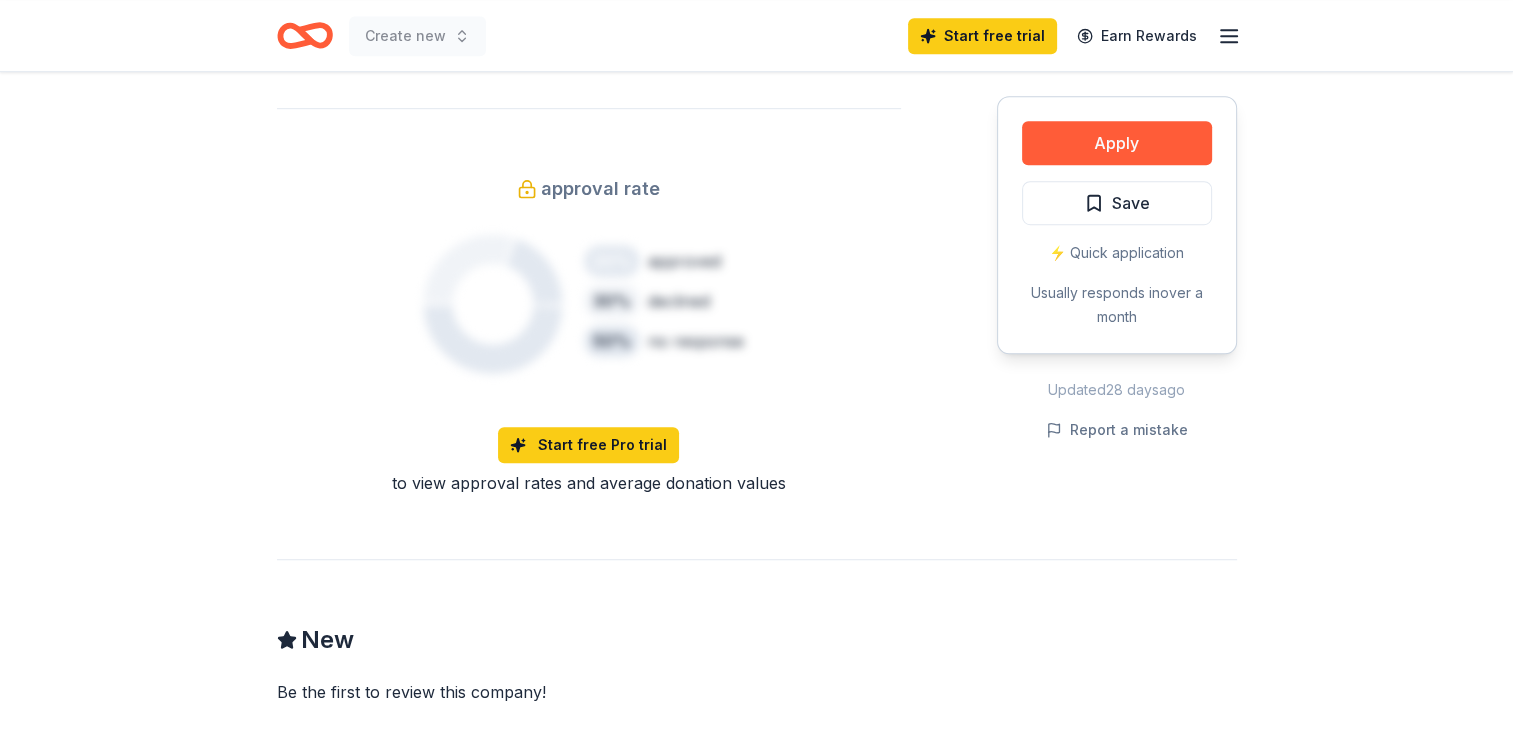 scroll, scrollTop: 1228, scrollLeft: 0, axis: vertical 